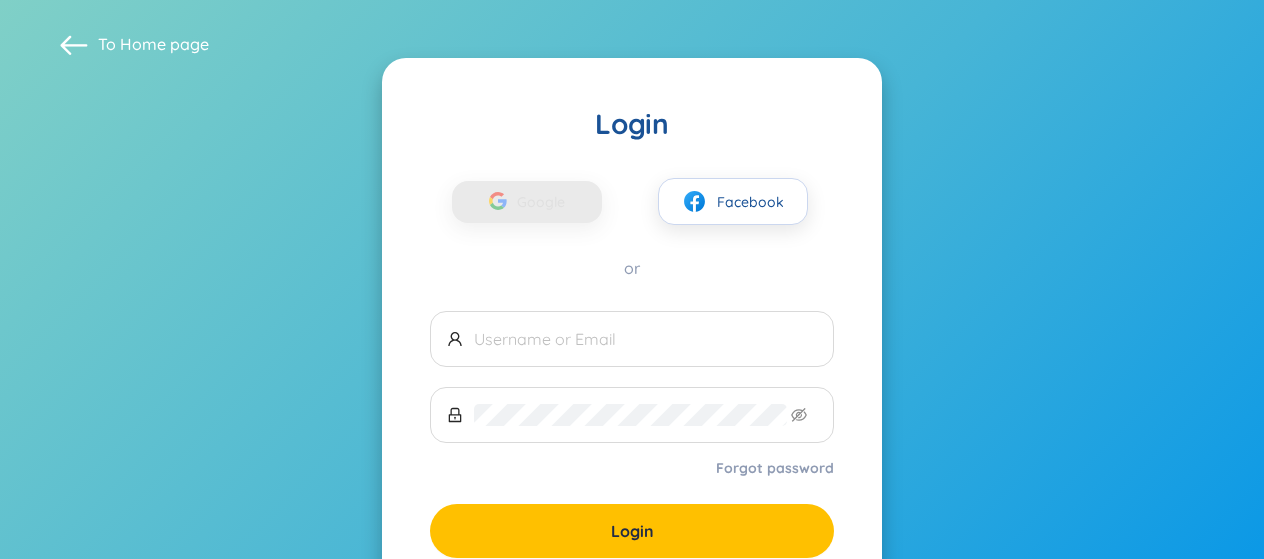 scroll, scrollTop: 0, scrollLeft: 0, axis: both 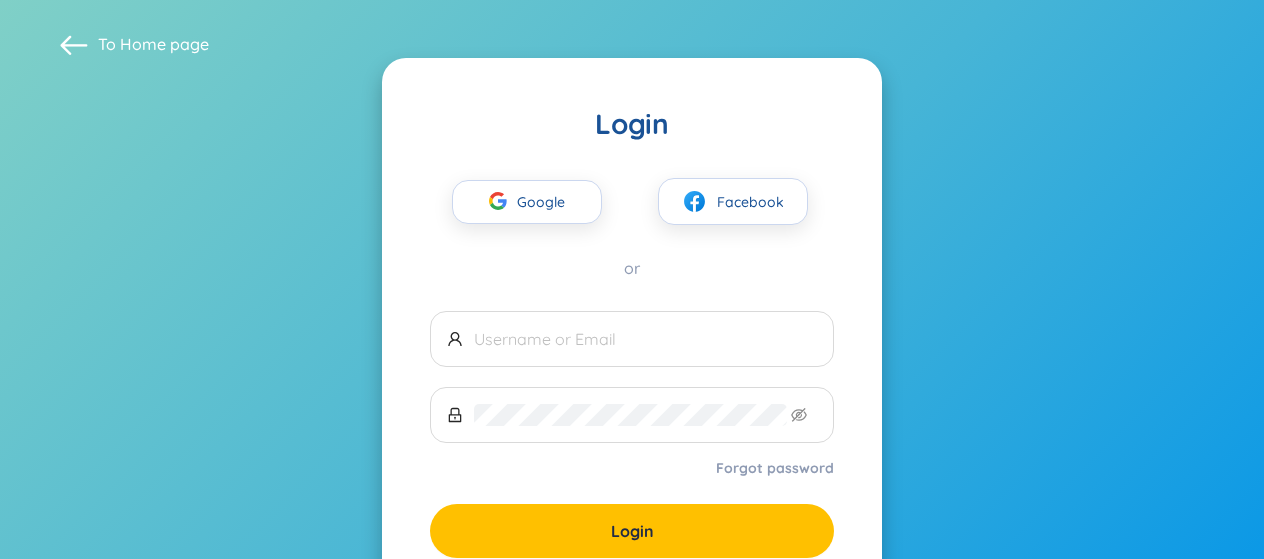 click on "Google" at bounding box center (546, 202) 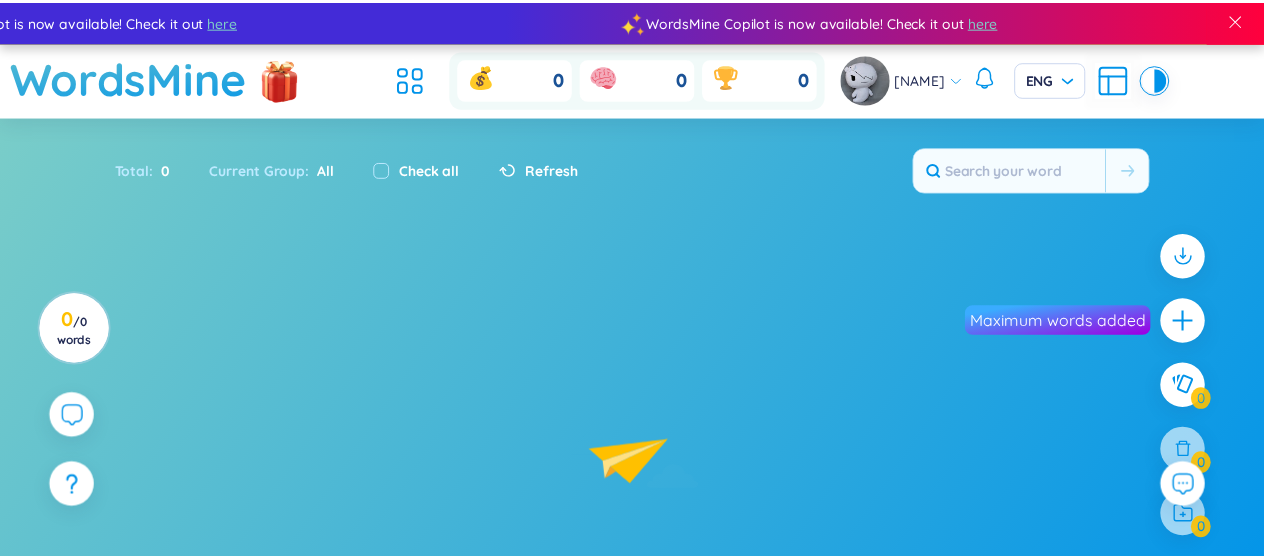 scroll, scrollTop: 0, scrollLeft: 0, axis: both 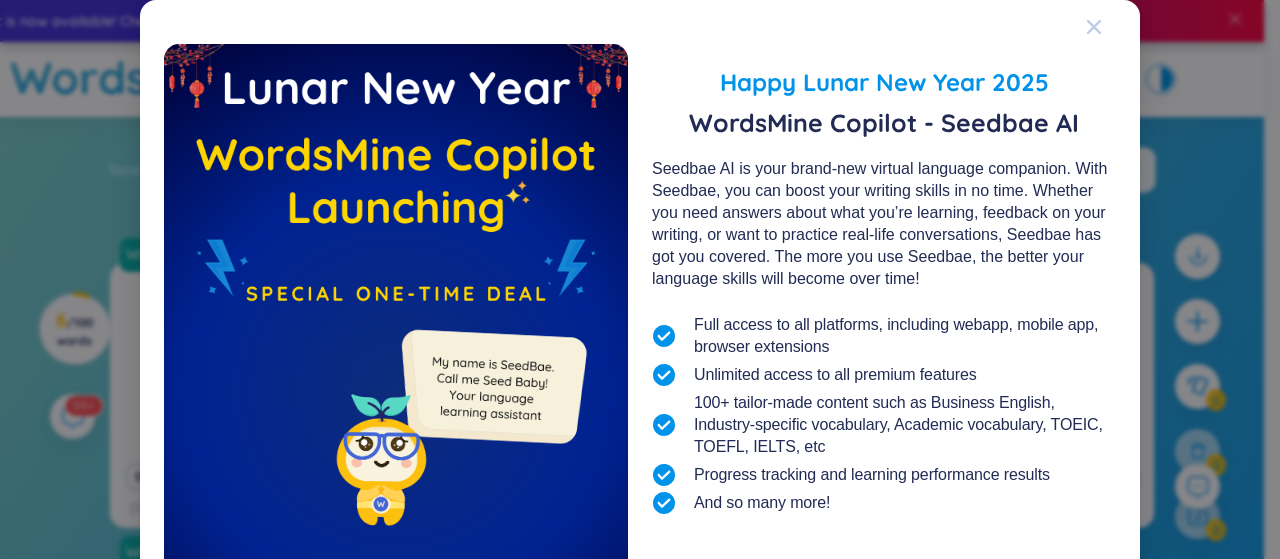 click 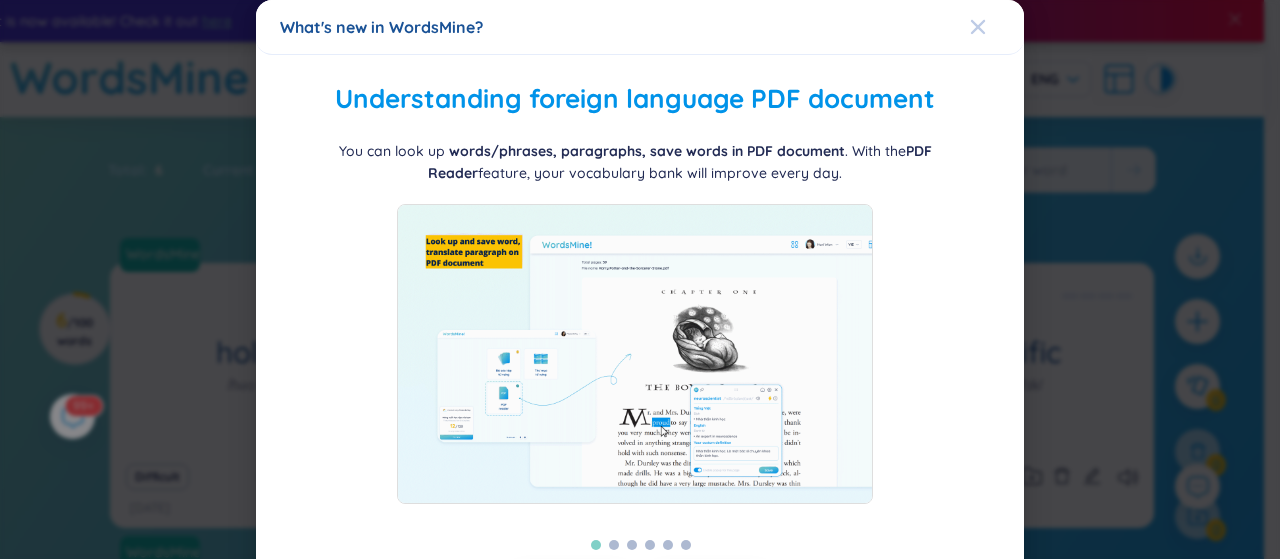 click 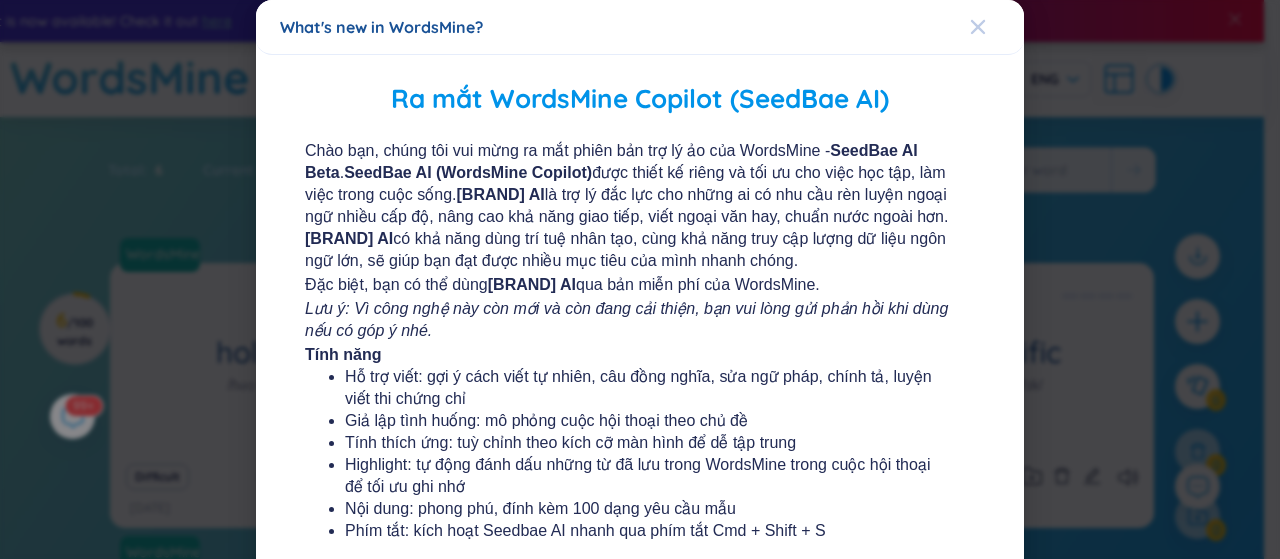 click at bounding box center [978, 27] 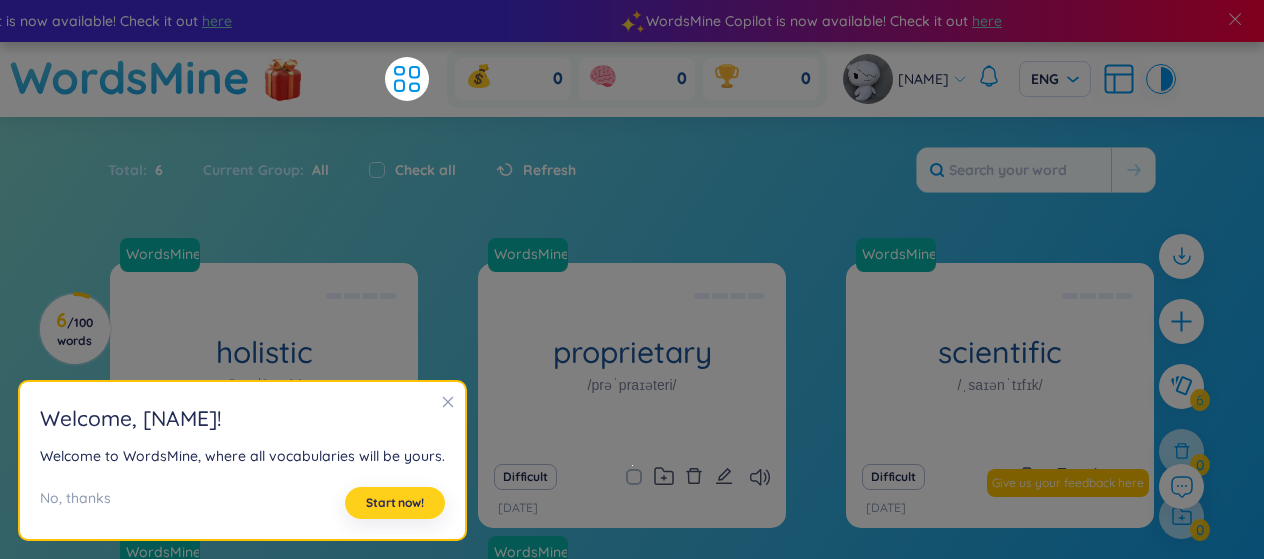 click on "Start now!" at bounding box center (395, 503) 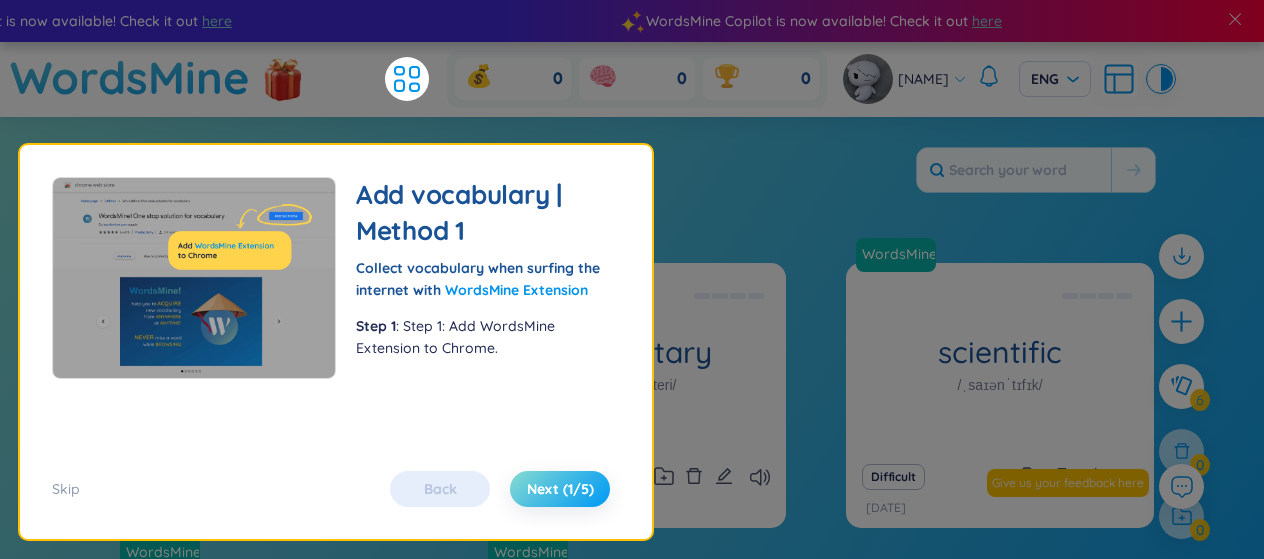 click on "Next (1/5)" at bounding box center [560, 489] 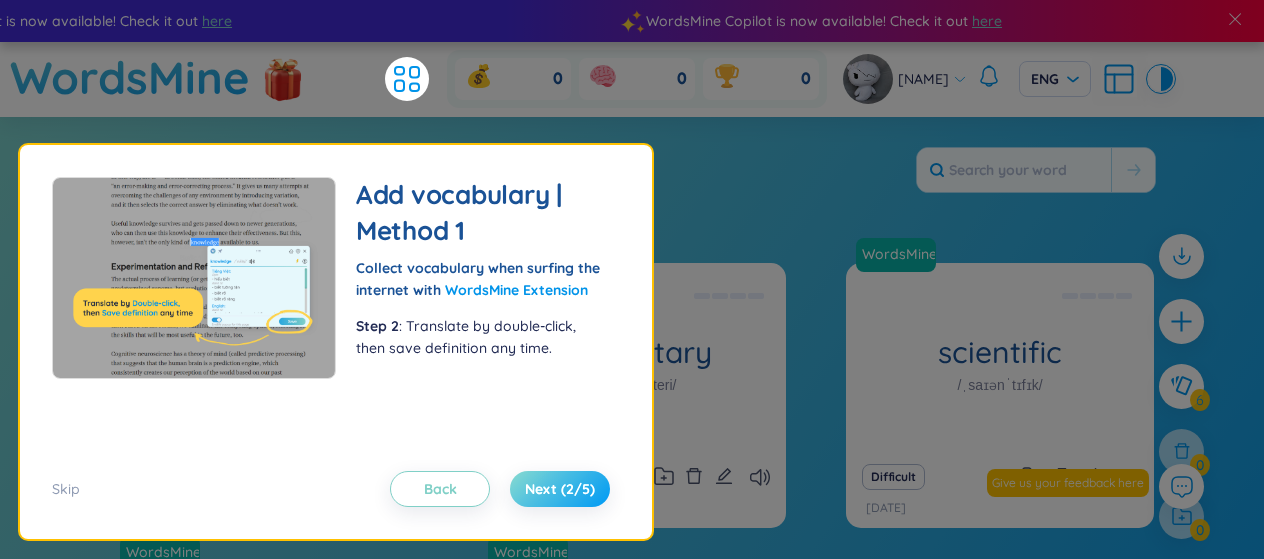 click on "Next (2/5)" at bounding box center [560, 489] 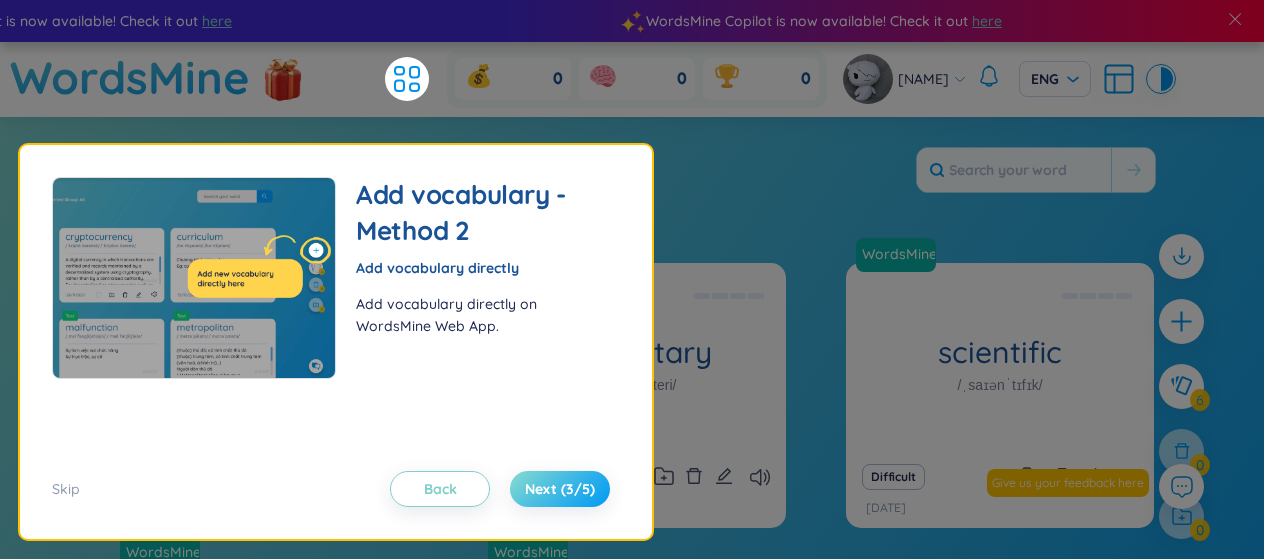 click on "Next (3/5)" at bounding box center [560, 489] 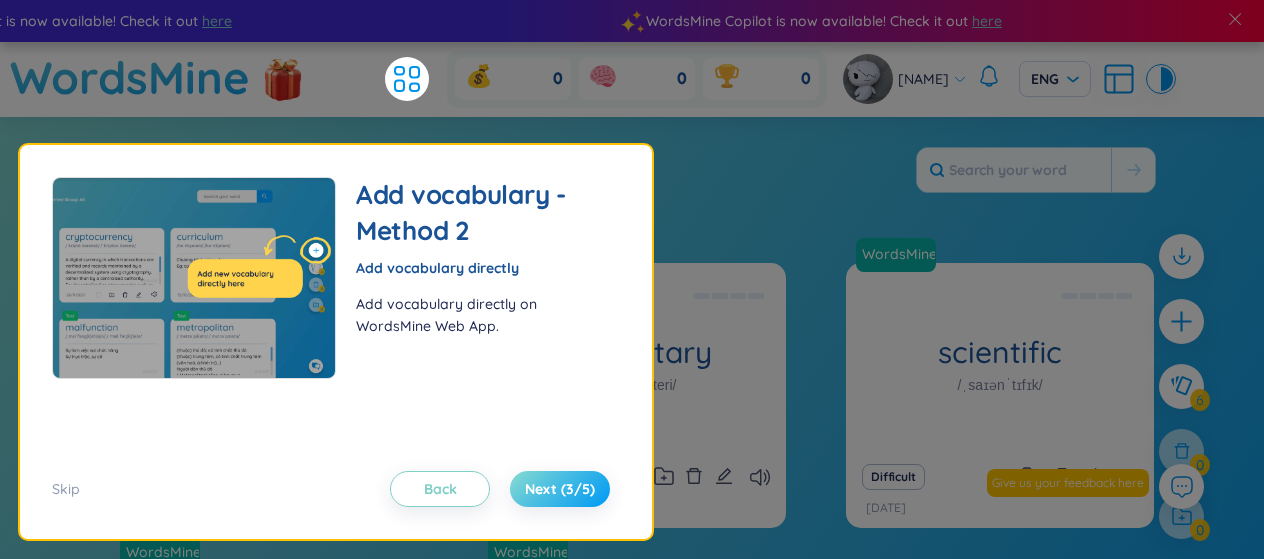 click on "Next (3/5)" at bounding box center (560, 489) 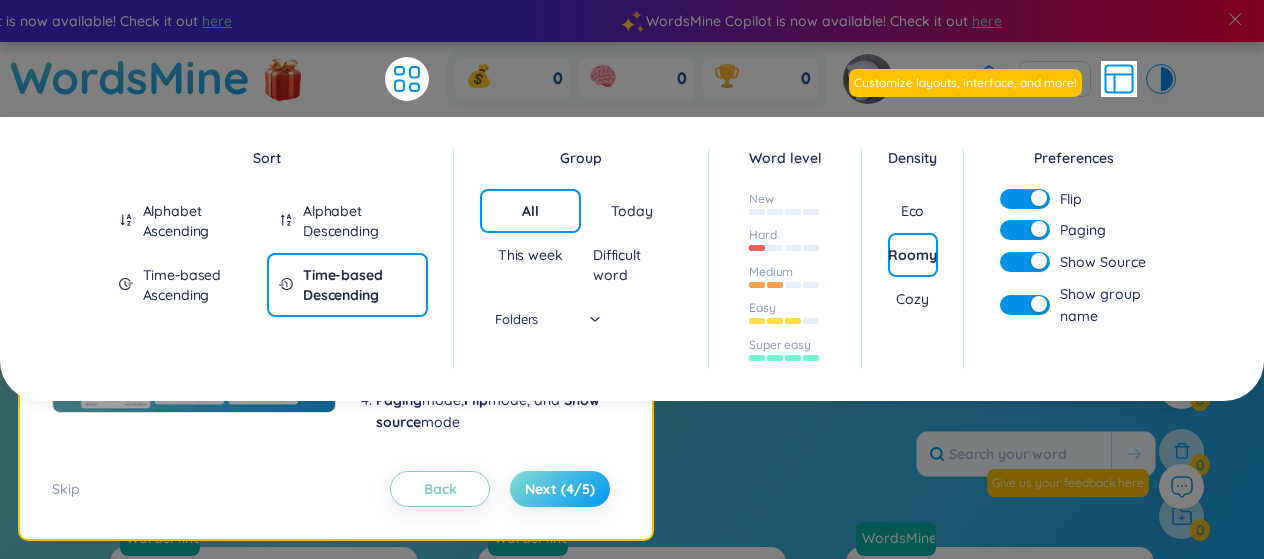 click on "Next (4/5)" at bounding box center (560, 489) 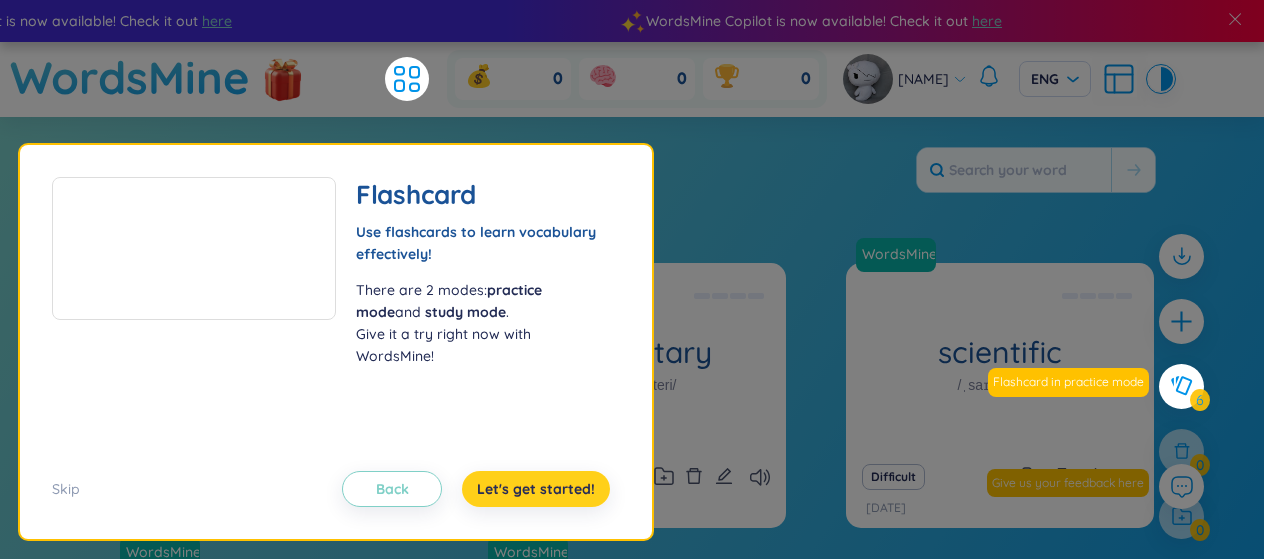 click on "Let's get started!" at bounding box center (536, 489) 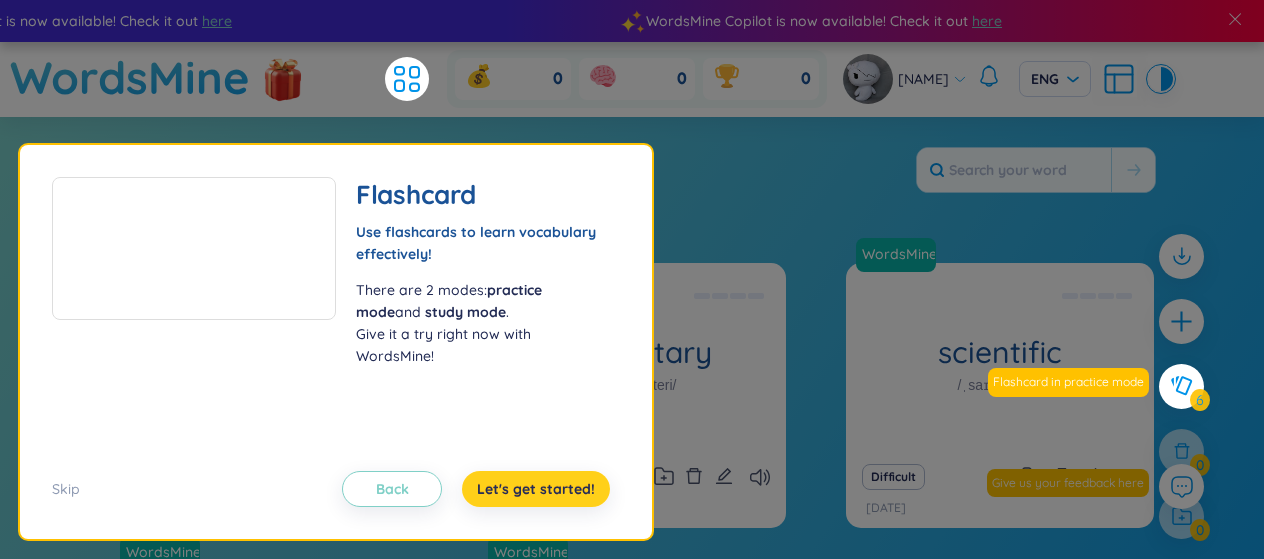 click on "Skip Back Let's get started!" at bounding box center (336, 477) 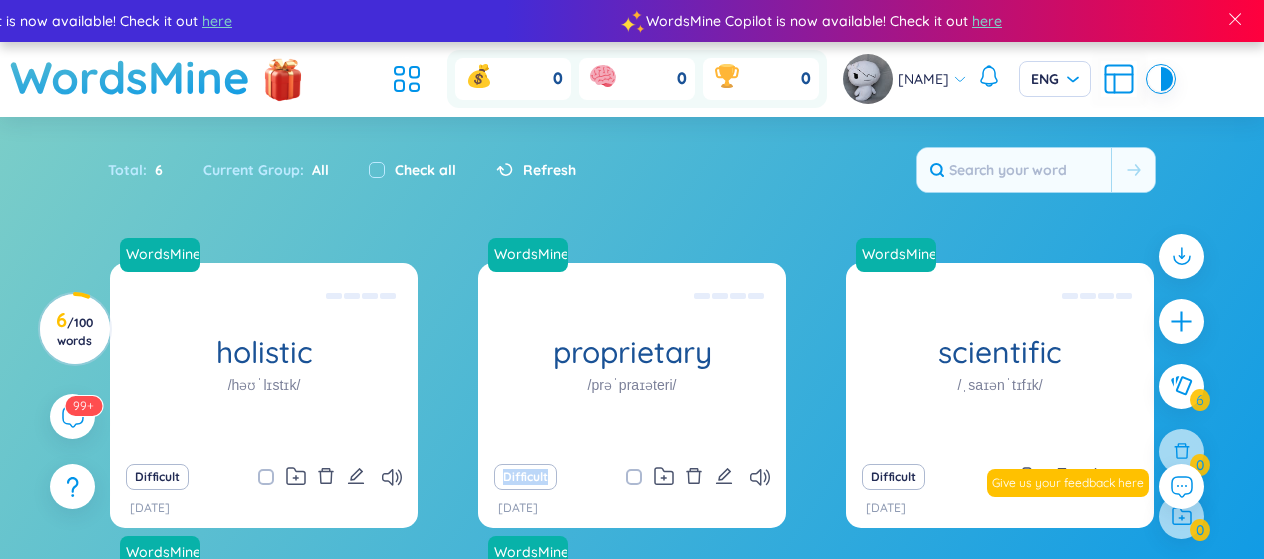 click on "Difficult 8/8/[YEAR]" at bounding box center (632, 490) 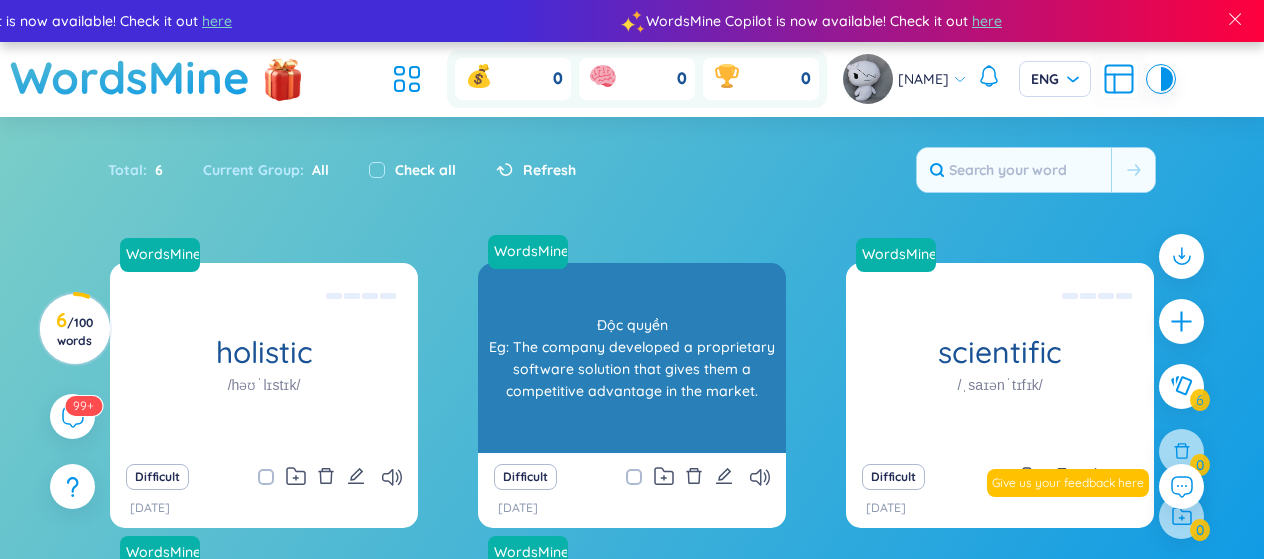 click on "Độc quyền
Eg: The company developed a proprietary software solution that gives them a competitive advantage in the market." at bounding box center (632, 358) 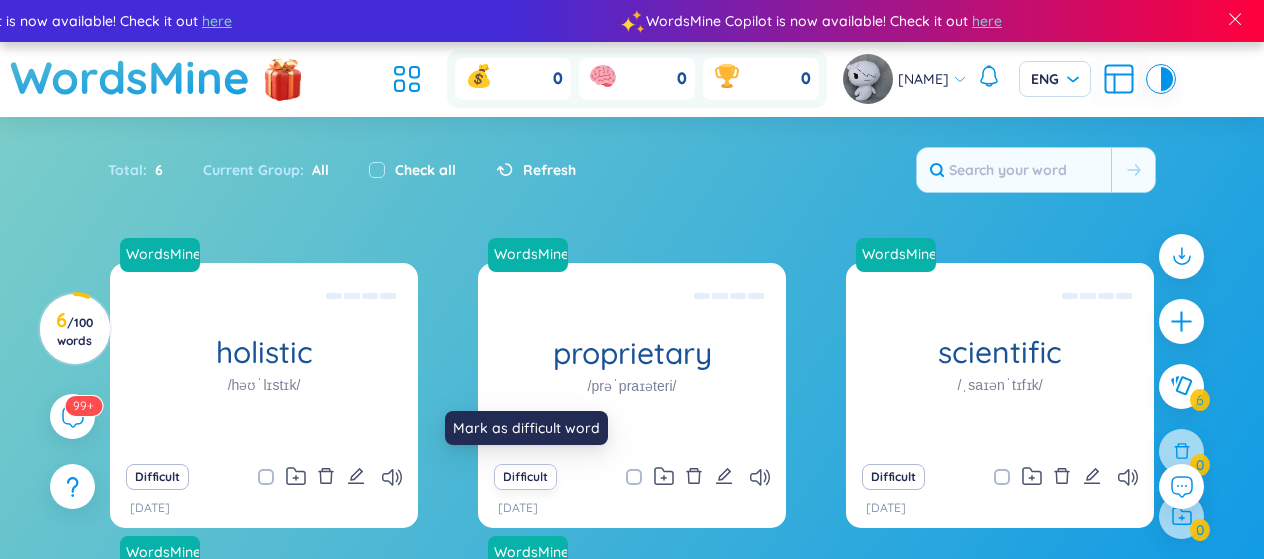 click on "Difficult" at bounding box center (525, 477) 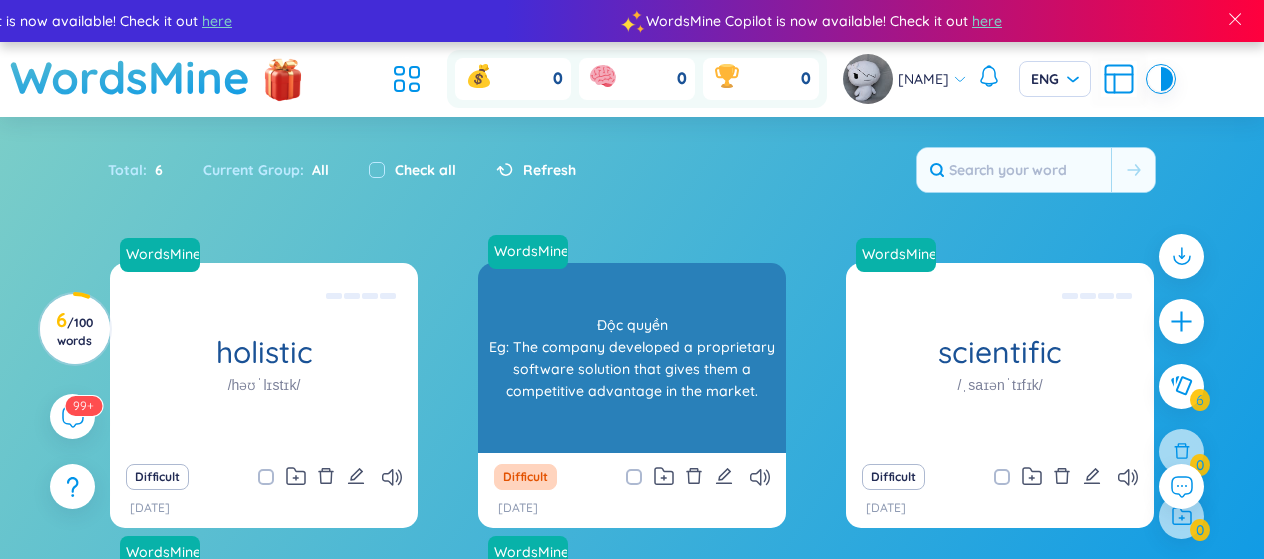 click on "Độc quyền
Eg: The company developed a proprietary software solution that gives them a competitive advantage in the market." at bounding box center [632, 358] 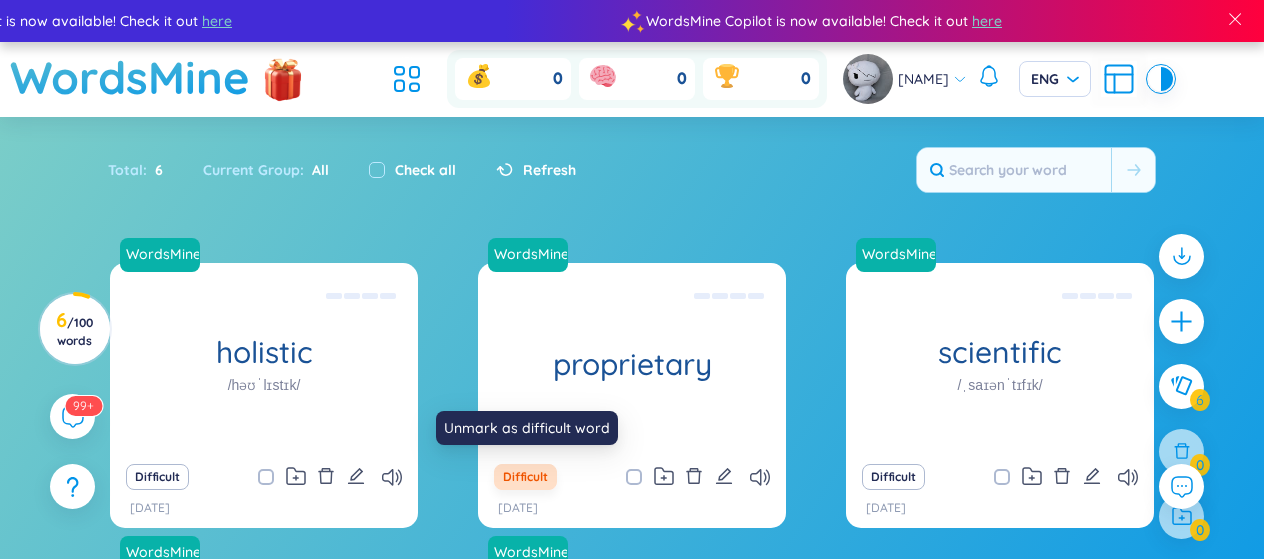 click on "Difficult" at bounding box center [525, 477] 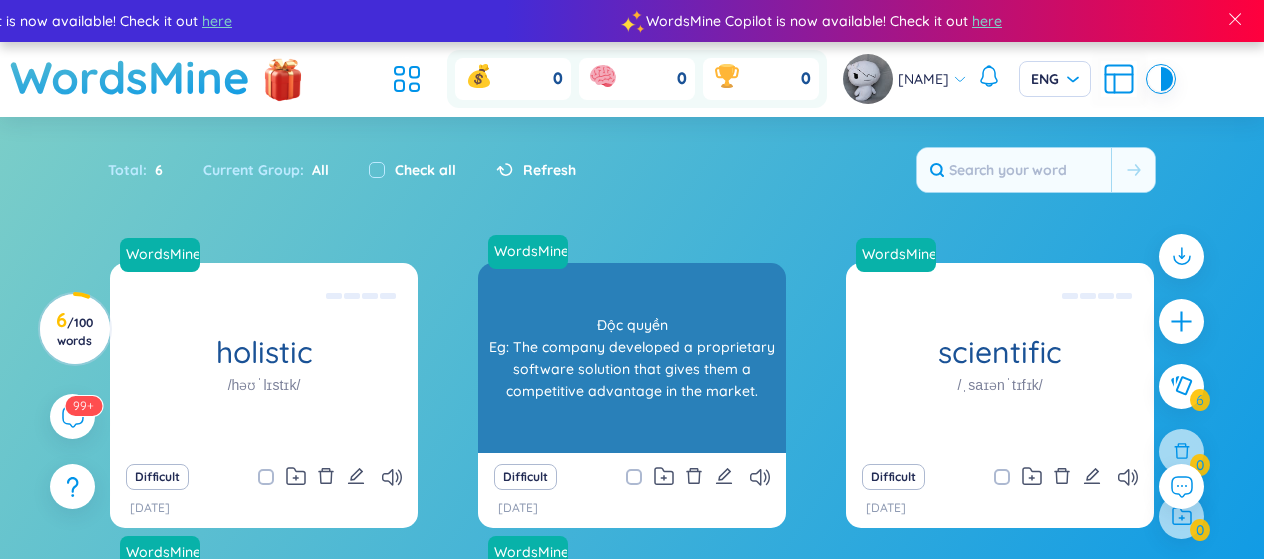 click on "Độc quyền
Eg: The company developed a proprietary software solution that gives them a competitive advantage in the market." at bounding box center (632, 358) 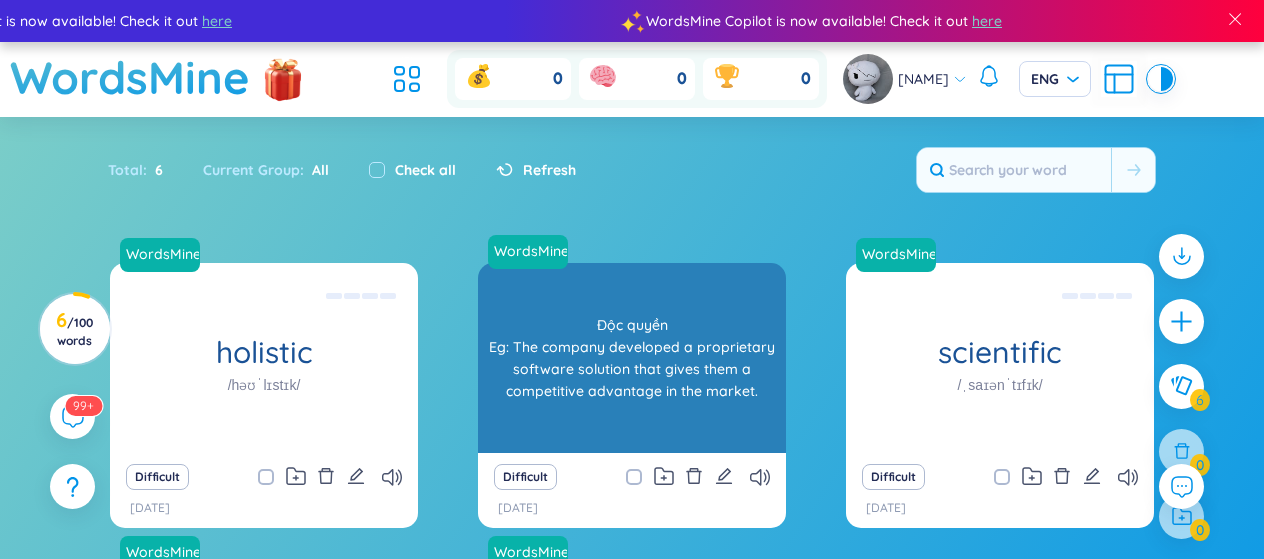 click on "Độc quyền
Eg: The company developed a proprietary software solution that gives them a competitive advantage in the market." at bounding box center [632, 358] 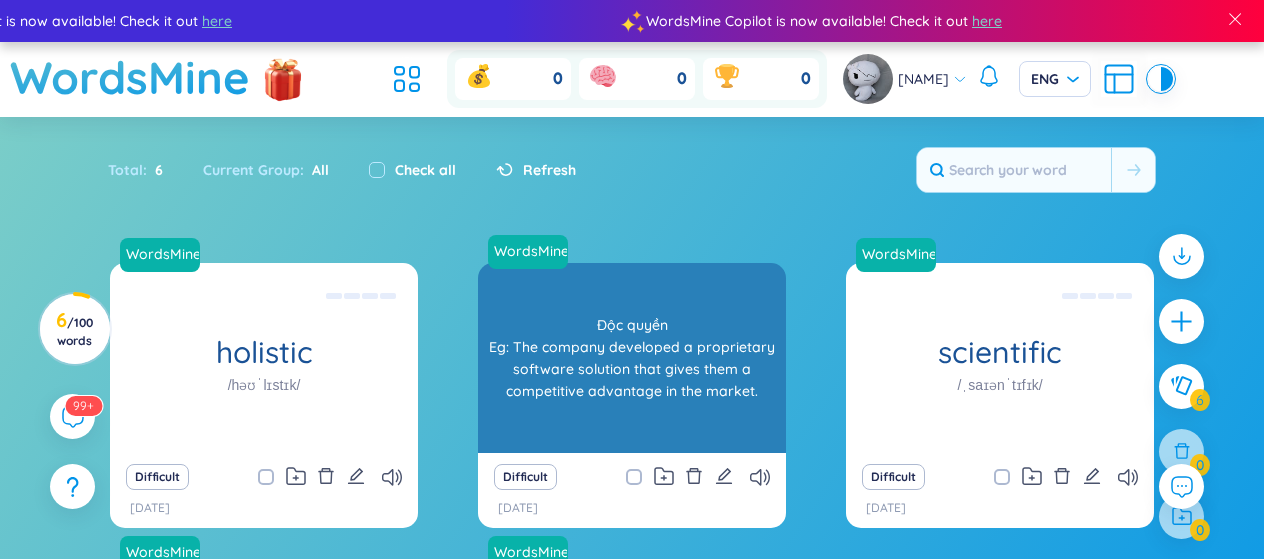 click on "Độc quyền
Eg: The company developed a proprietary software solution that gives them a competitive advantage in the market." at bounding box center (632, 358) 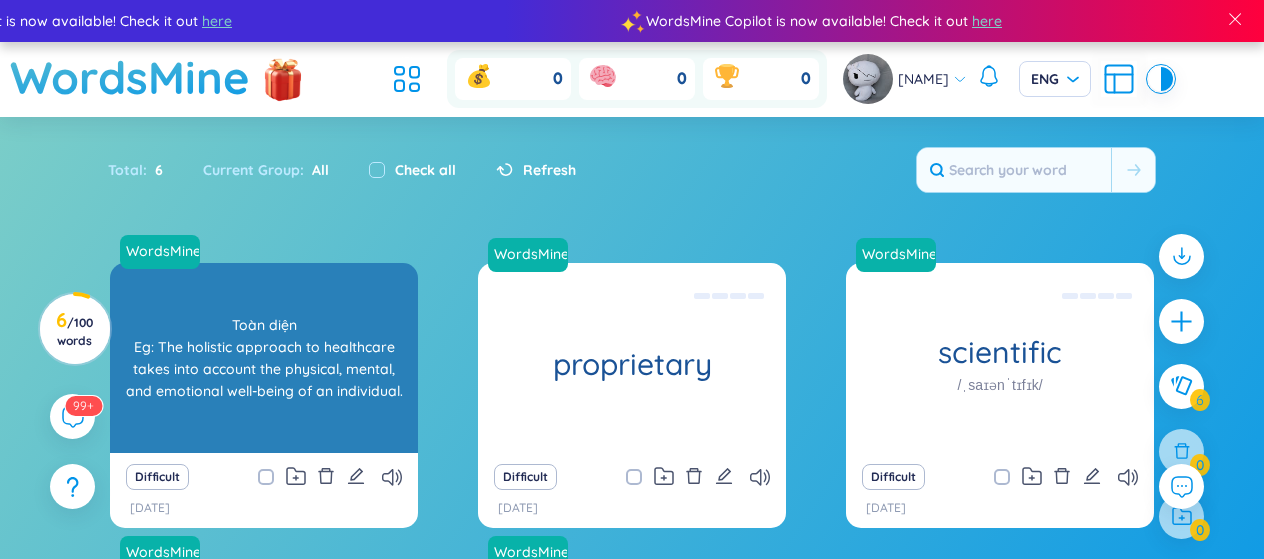 click on "/həʊˈlɪstɪk/" at bounding box center [264, 385] 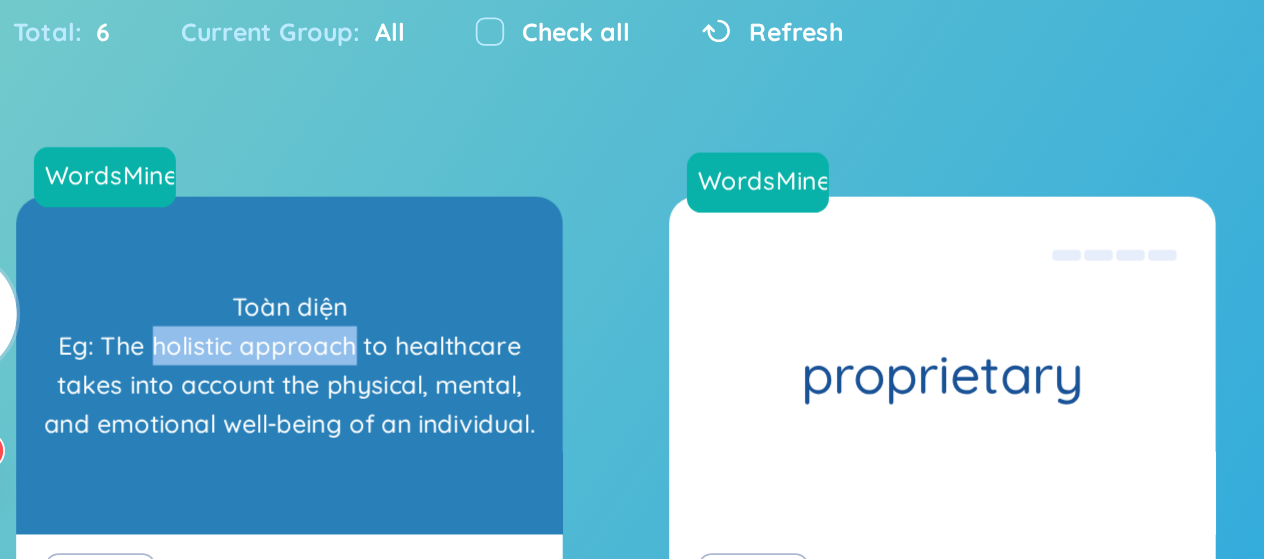 drag, startPoint x: 189, startPoint y: 346, endPoint x: 296, endPoint y: 348, distance: 107.01869 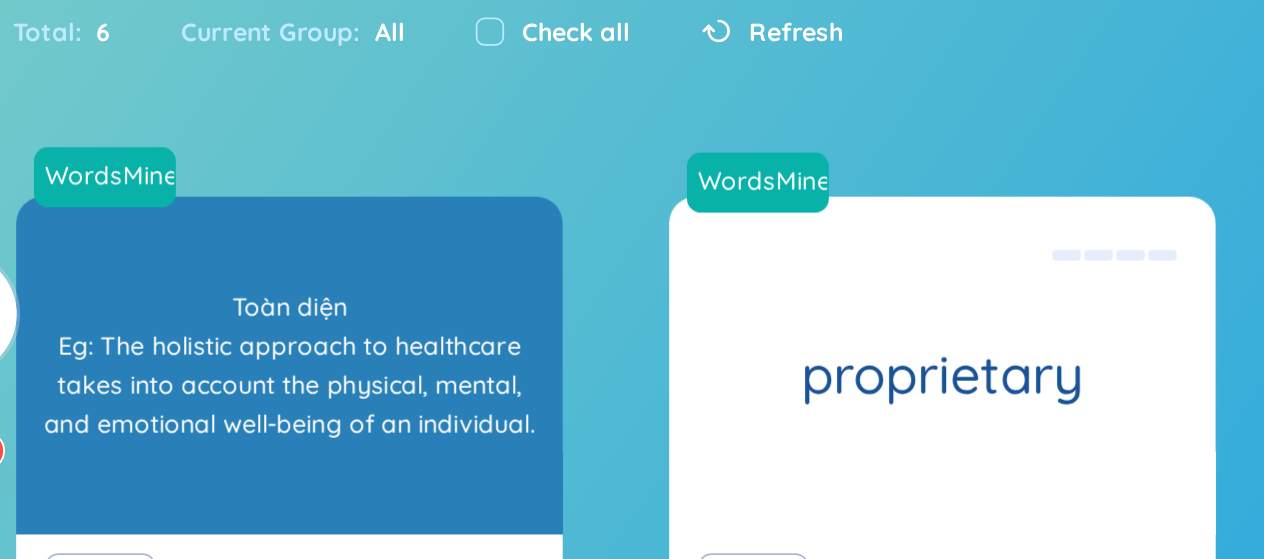 click on "Toàn diện
Eg: The holistic approach to healthcare takes into account the physical, mental, and emotional well-being of an individual." at bounding box center [264, 358] 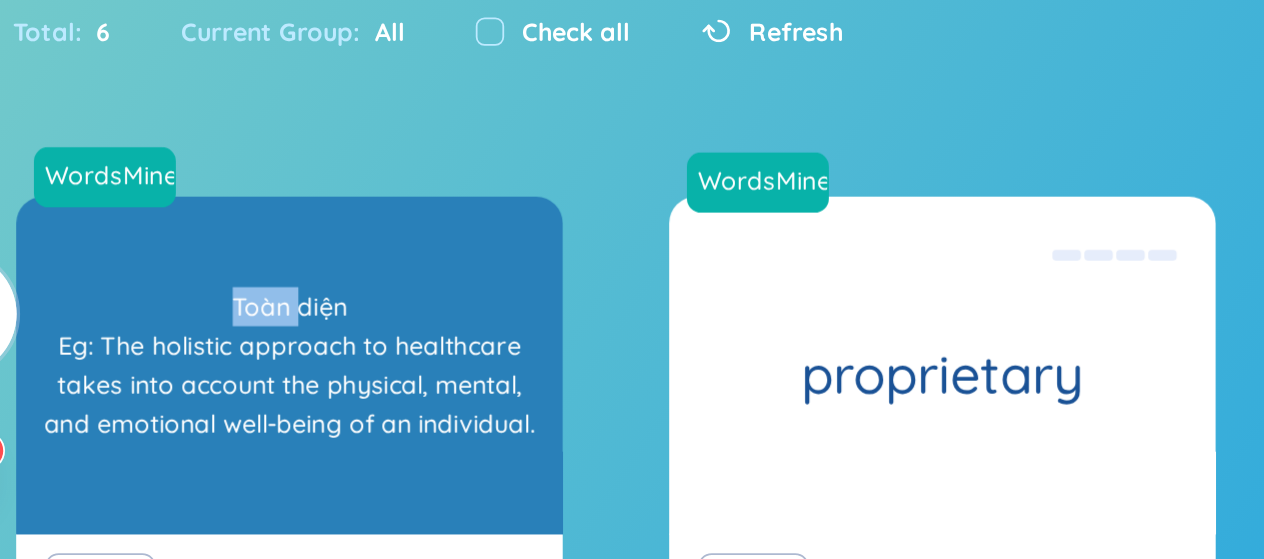 click on "Toàn diện
Eg: The holistic approach to healthcare takes into account the physical, mental, and emotional well-being of an individual." at bounding box center (264, 358) 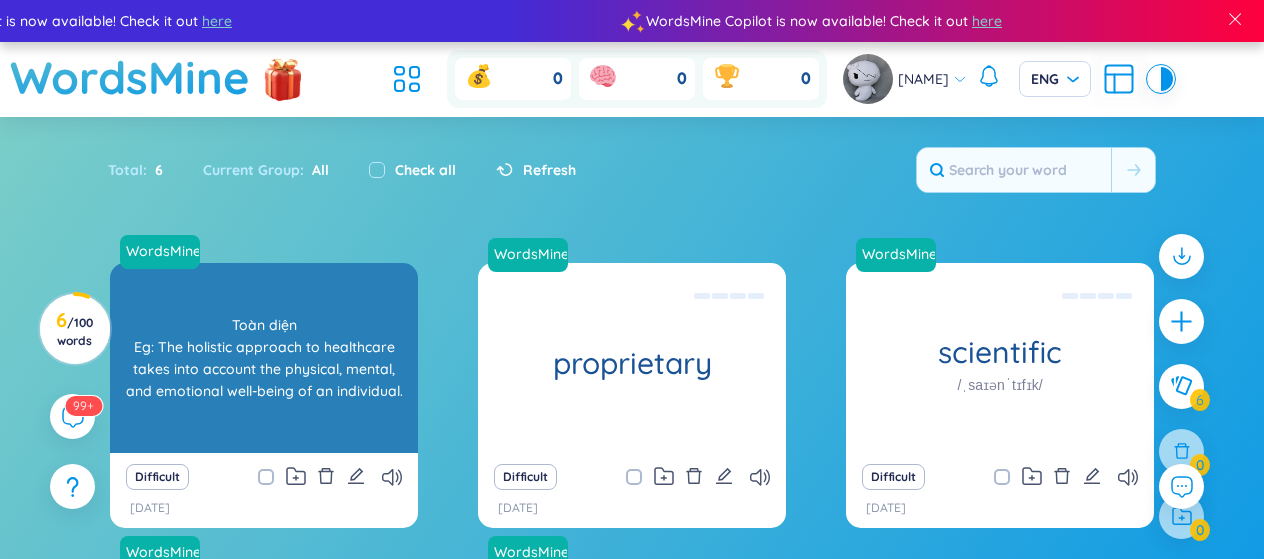 click on "Toàn diện
Eg: The holistic approach to healthcare takes into account the physical, mental, and emotional well-being of an individual." at bounding box center (264, 358) 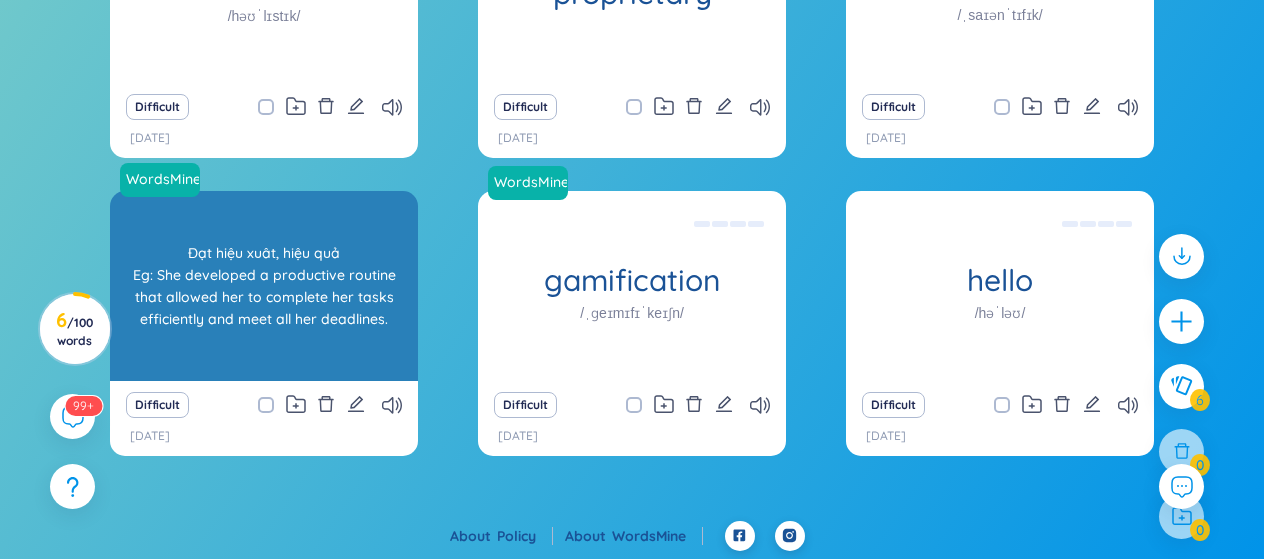 scroll, scrollTop: 370, scrollLeft: 0, axis: vertical 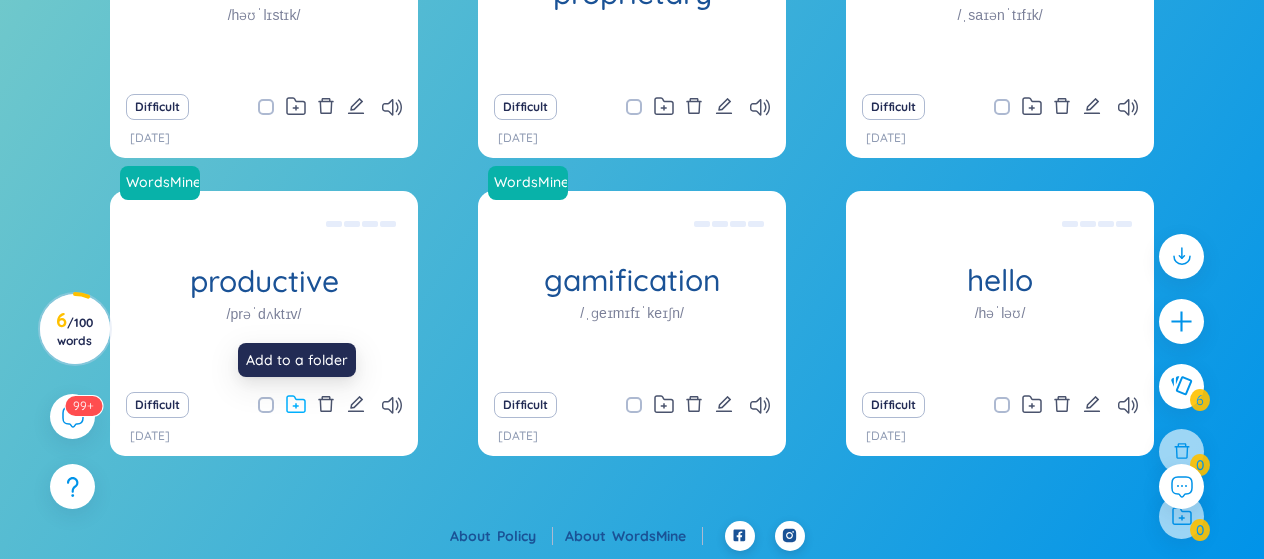 click 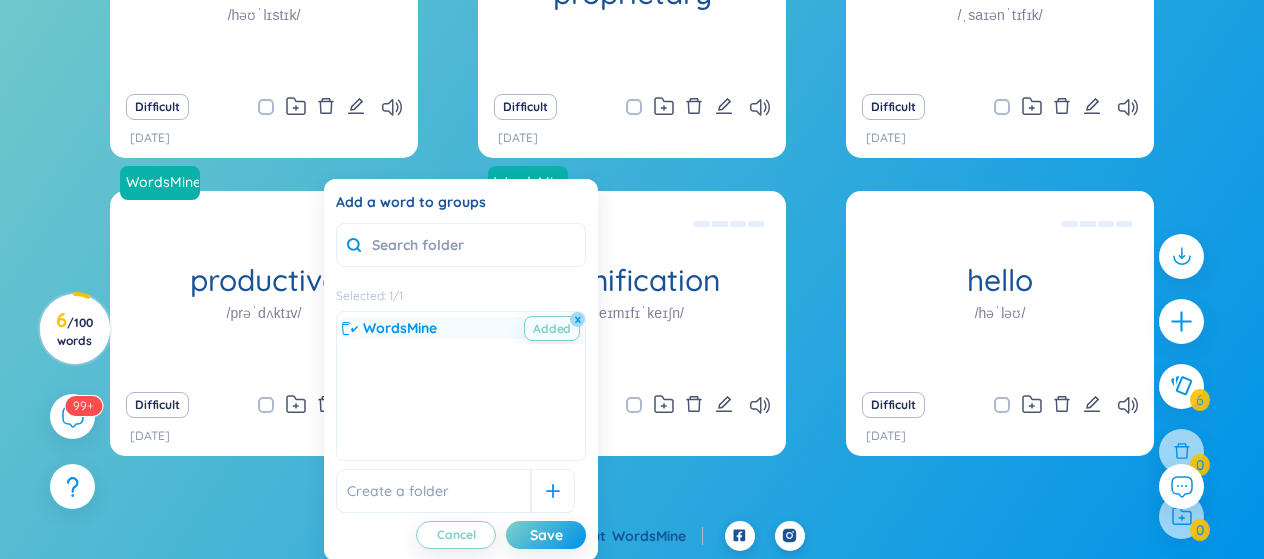 click on "WordsMine Added x" at bounding box center [461, 328] 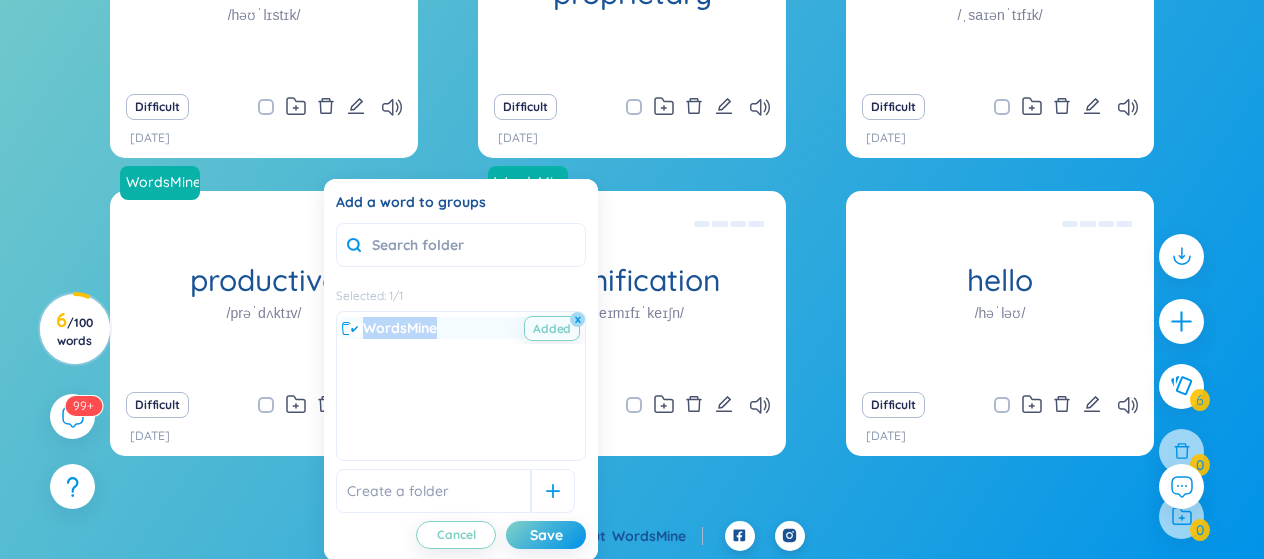 click on "WordsMine" at bounding box center (400, 328) 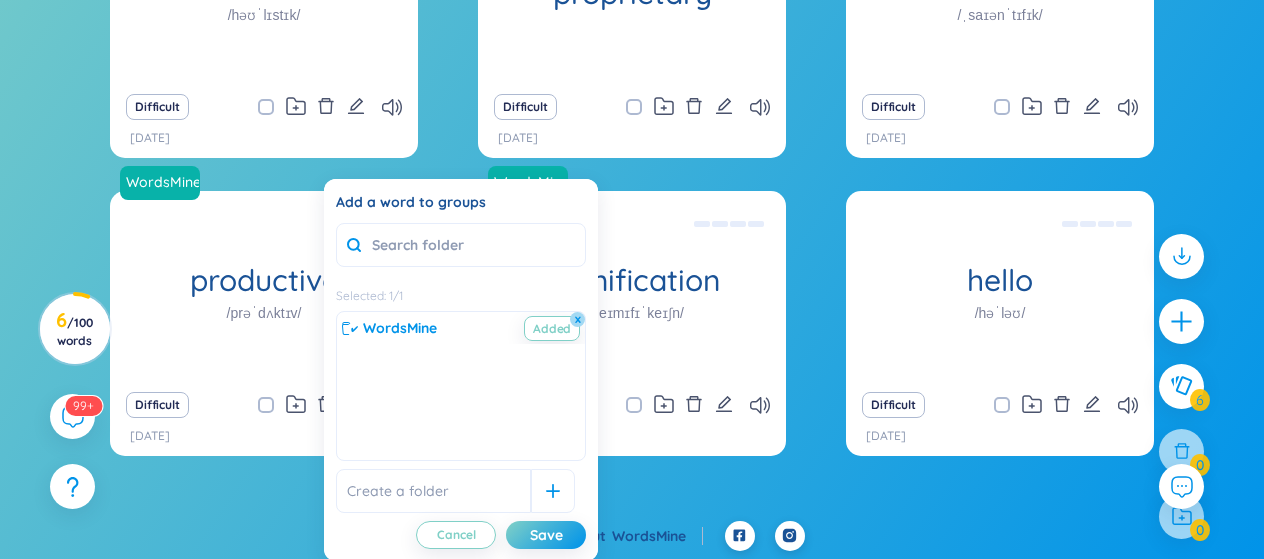 click at bounding box center [433, 491] 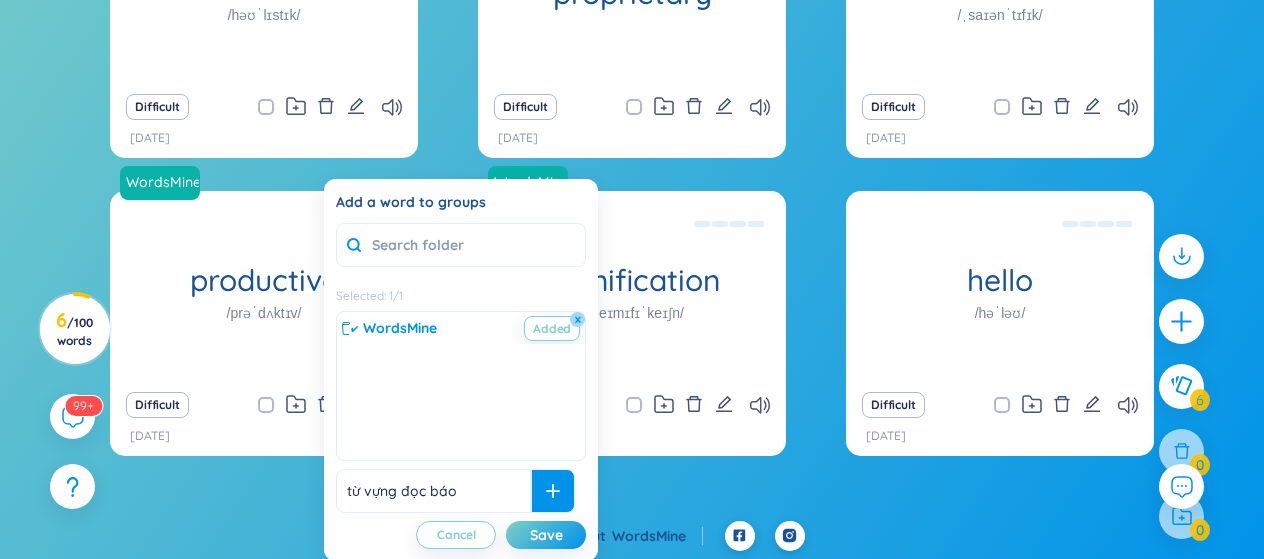 type on "từ vựng đọc báo" 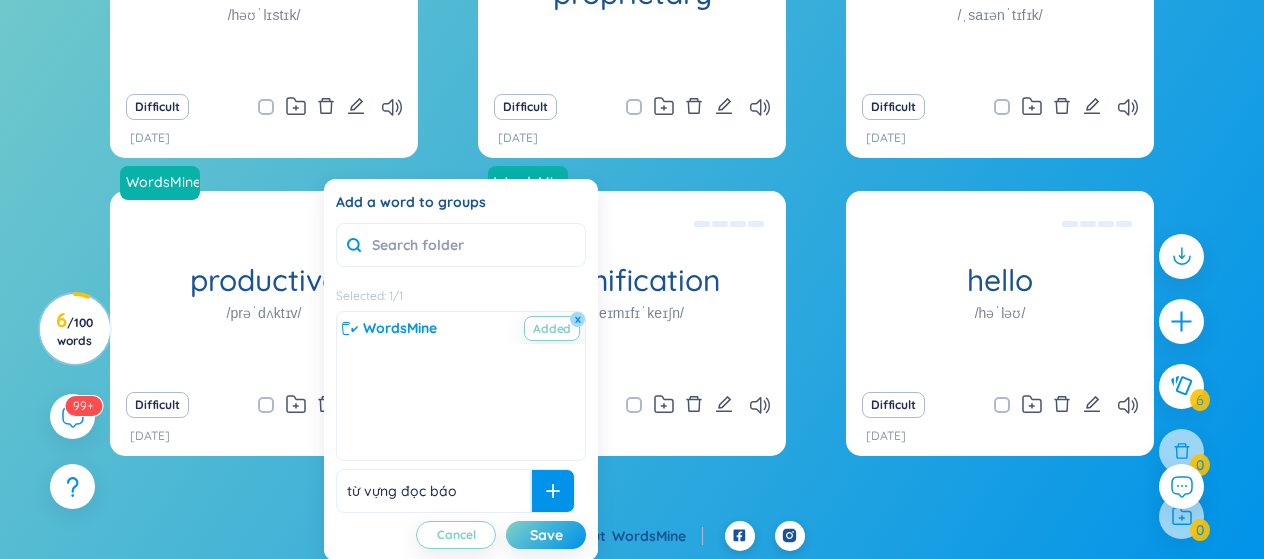 click at bounding box center (553, 491) 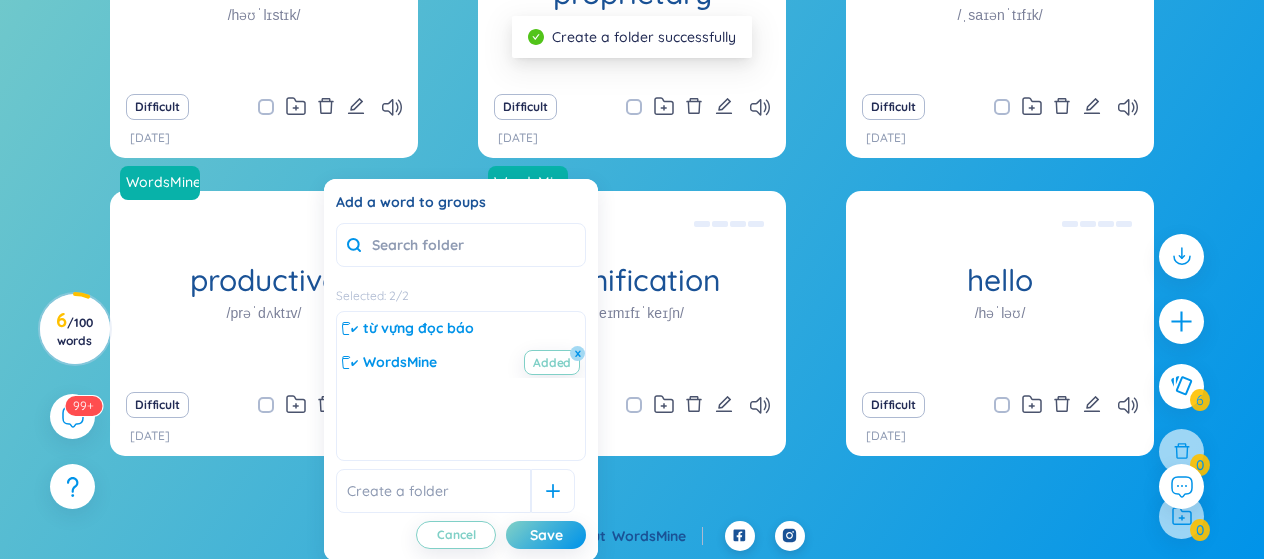 click at bounding box center (433, 491) 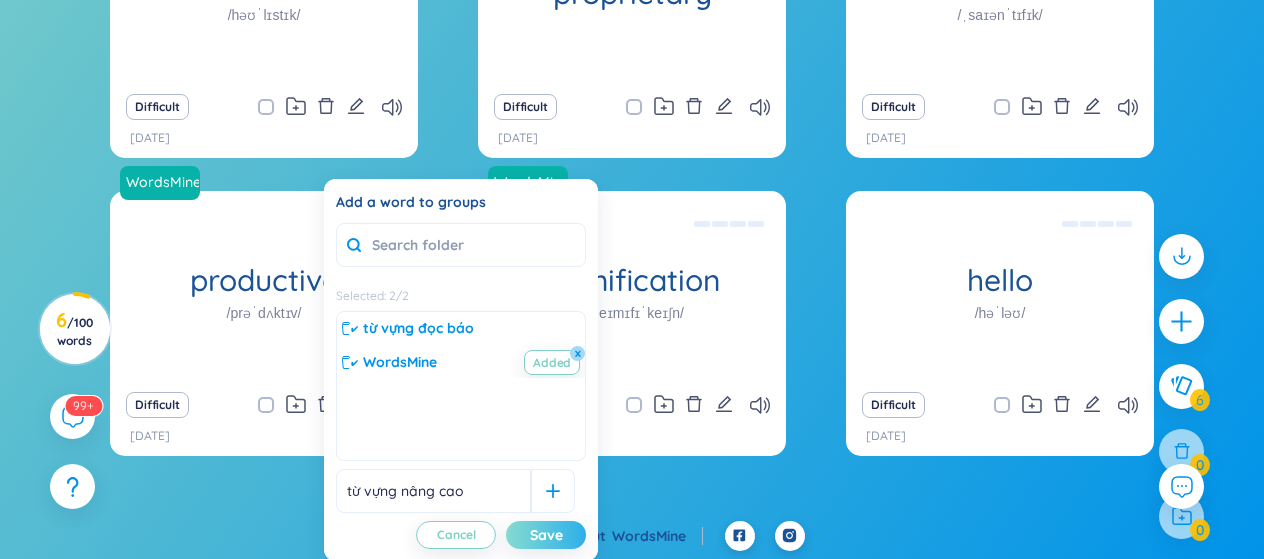 type on "từ vựng nâng cao" 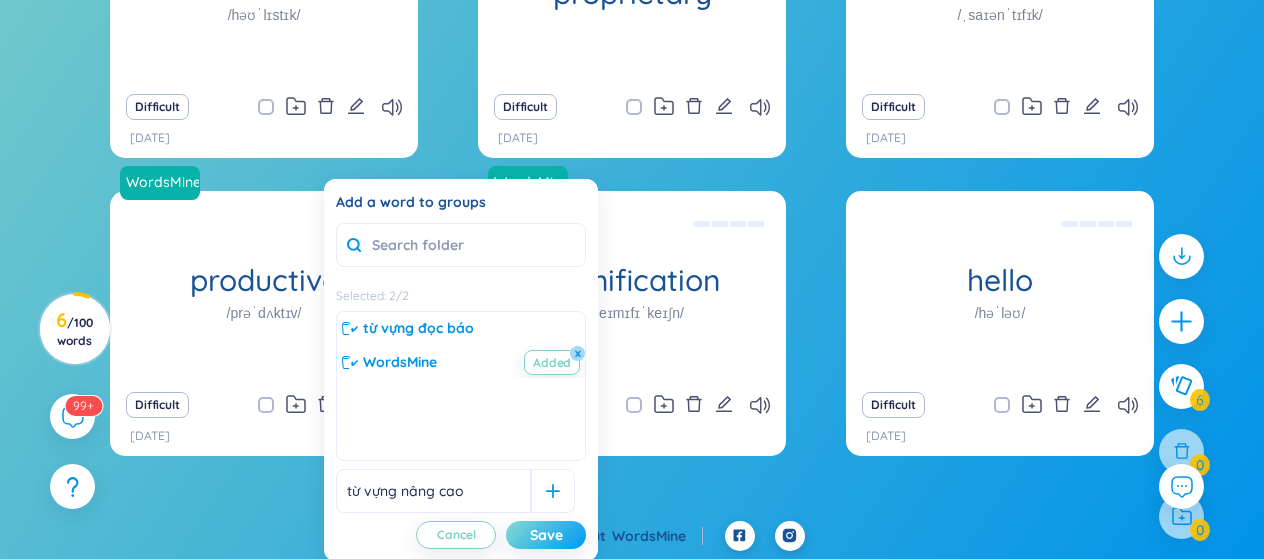 click on "Save" at bounding box center [546, 535] 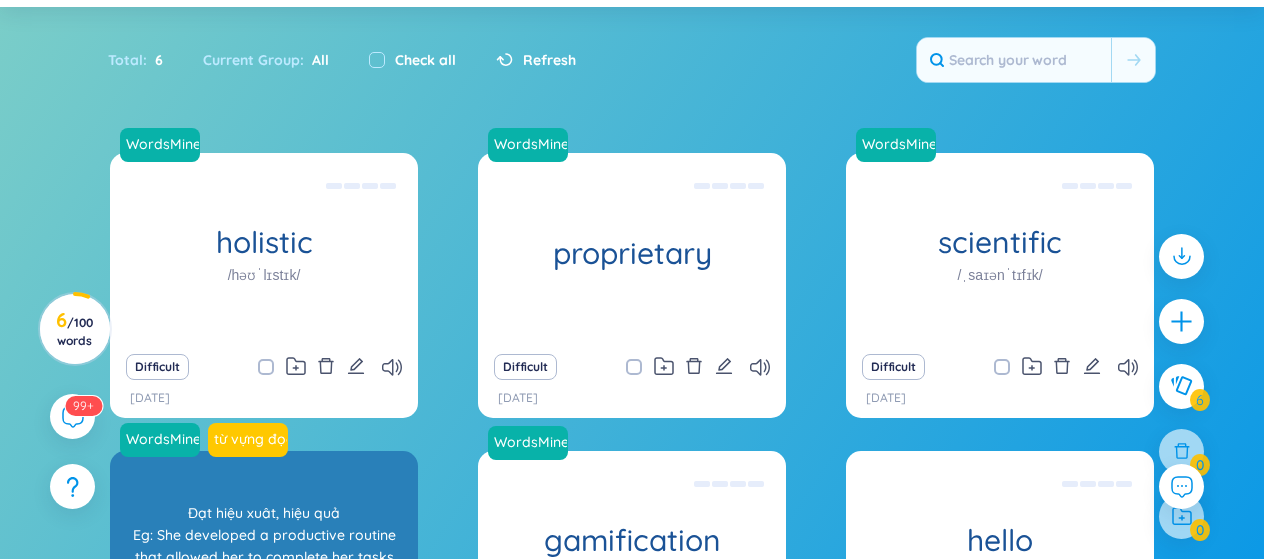 scroll, scrollTop: 109, scrollLeft: 0, axis: vertical 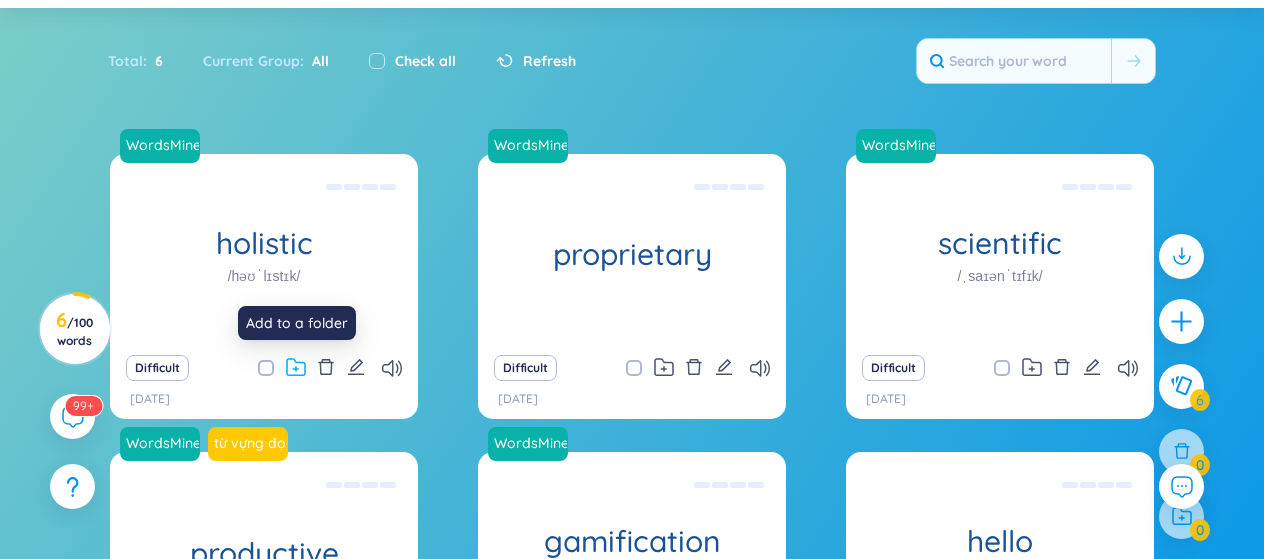 click 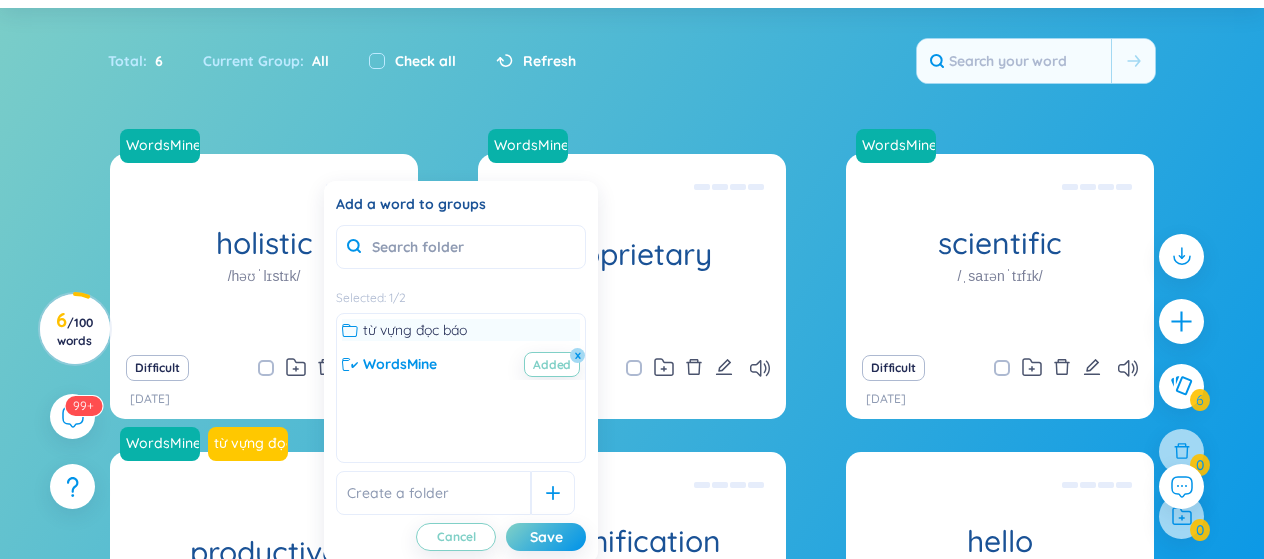 click on "từ vựng đọc báo" at bounding box center (461, 330) 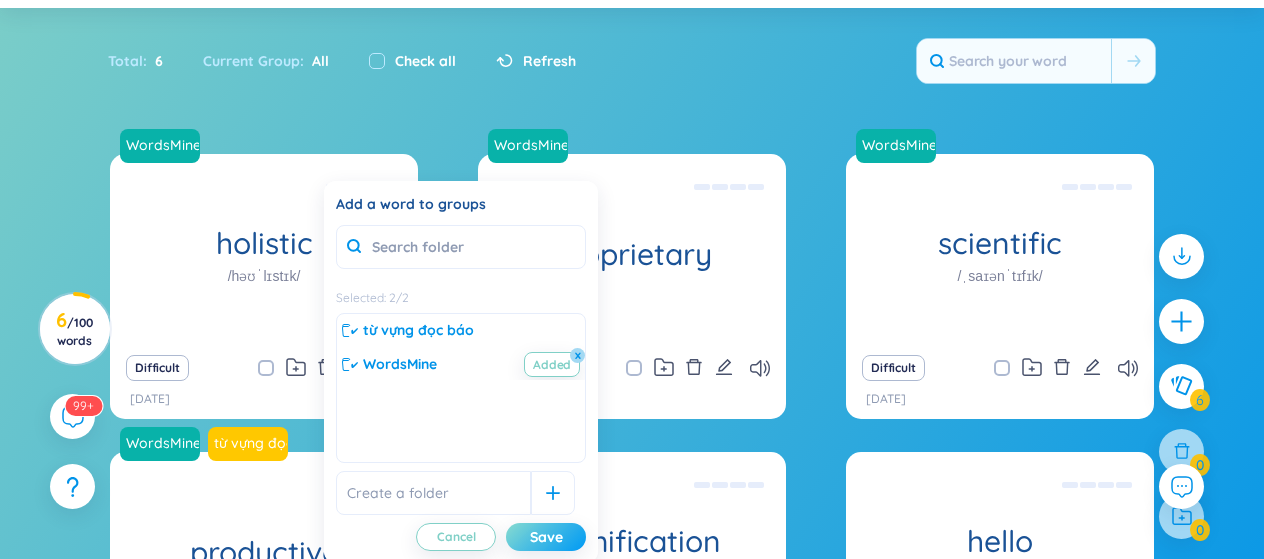 click on "Save" at bounding box center [546, 537] 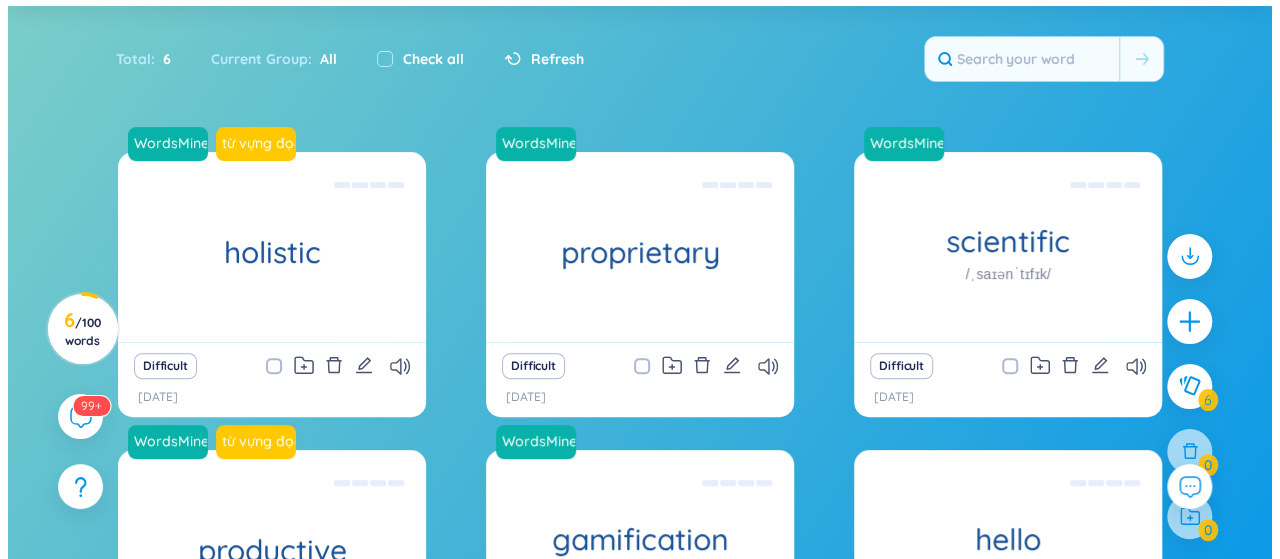 scroll, scrollTop: 110, scrollLeft: 0, axis: vertical 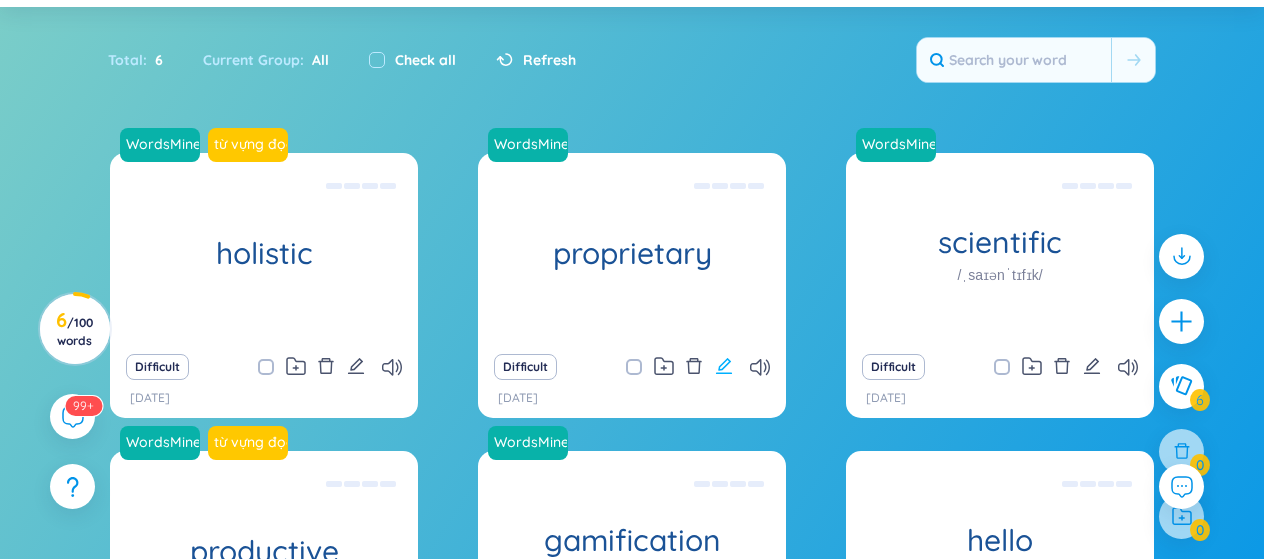 click 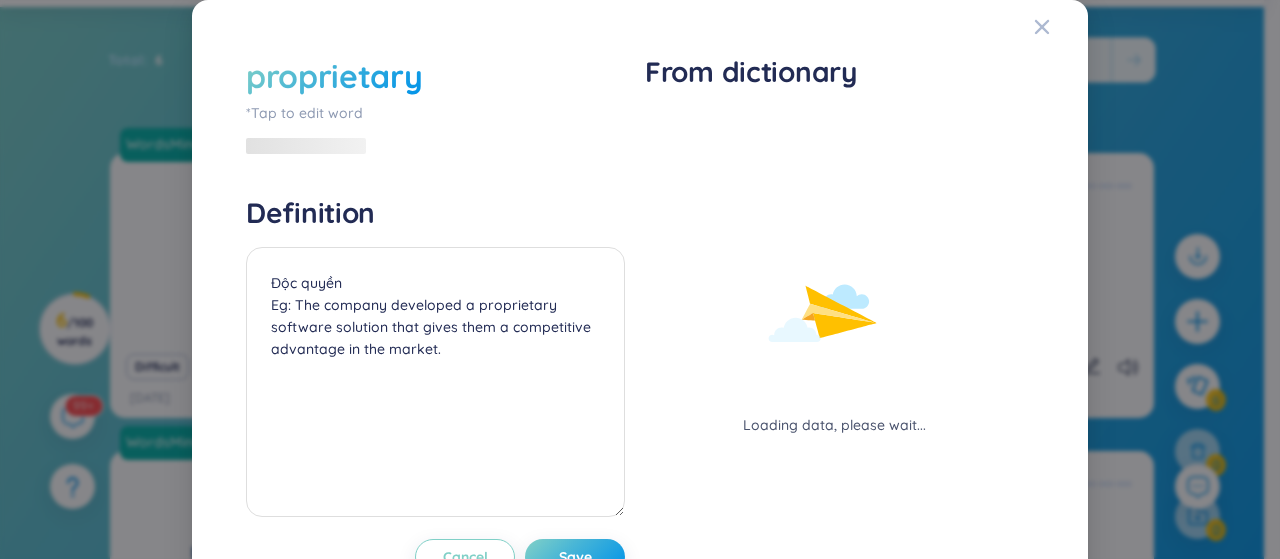 click on "proprietary" at bounding box center (334, 76) 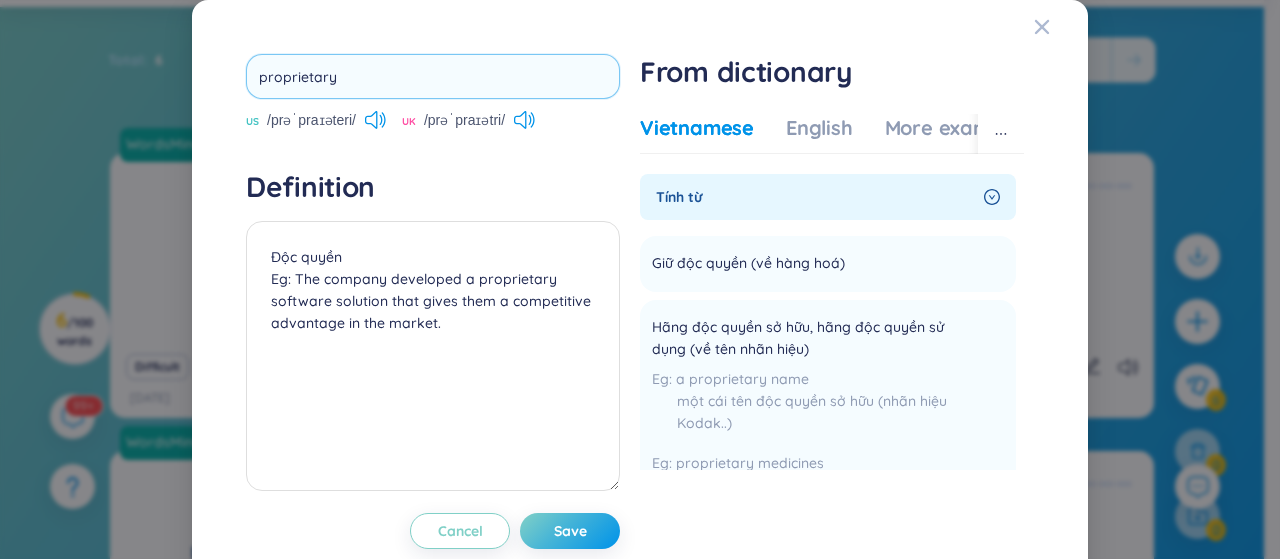 click on "proprietary" at bounding box center (433, 76) 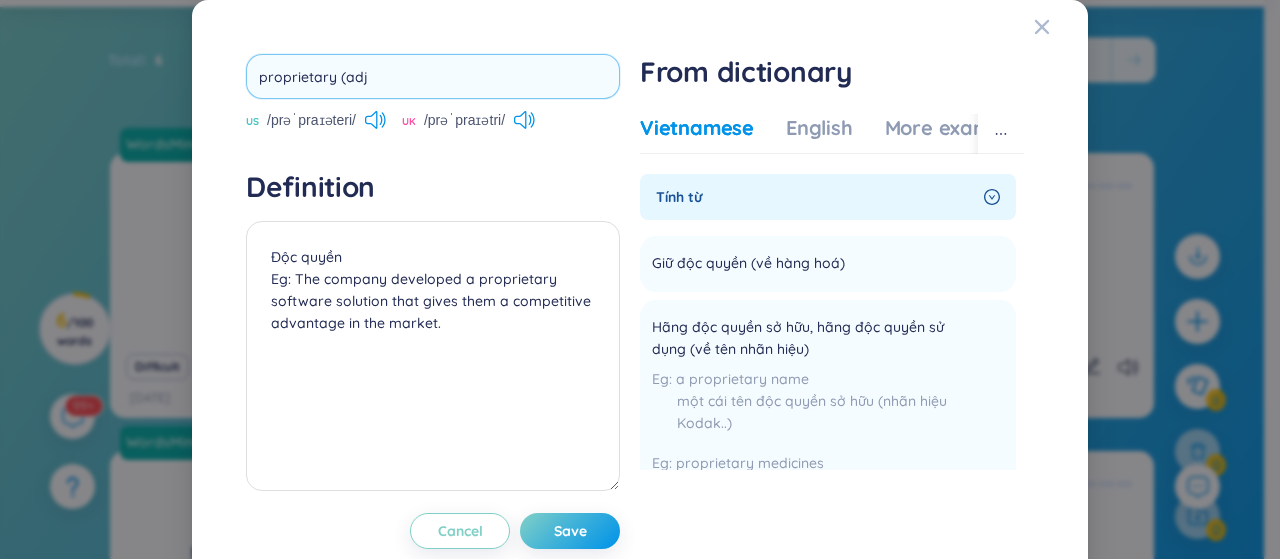 type on "proprietary (adj)" 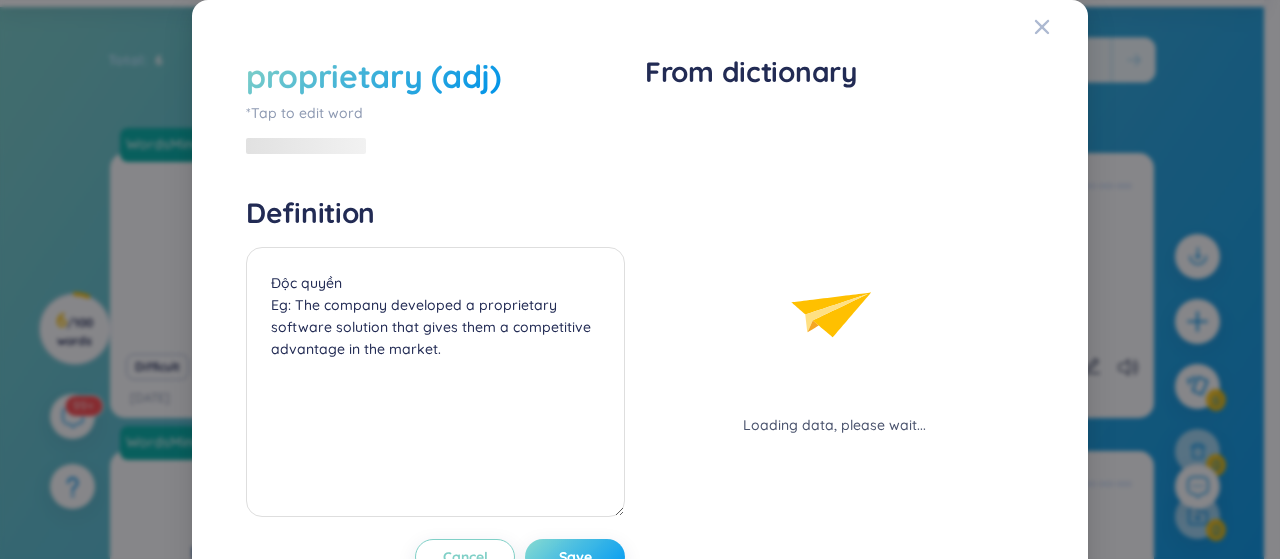 click on "Save" at bounding box center [575, 557] 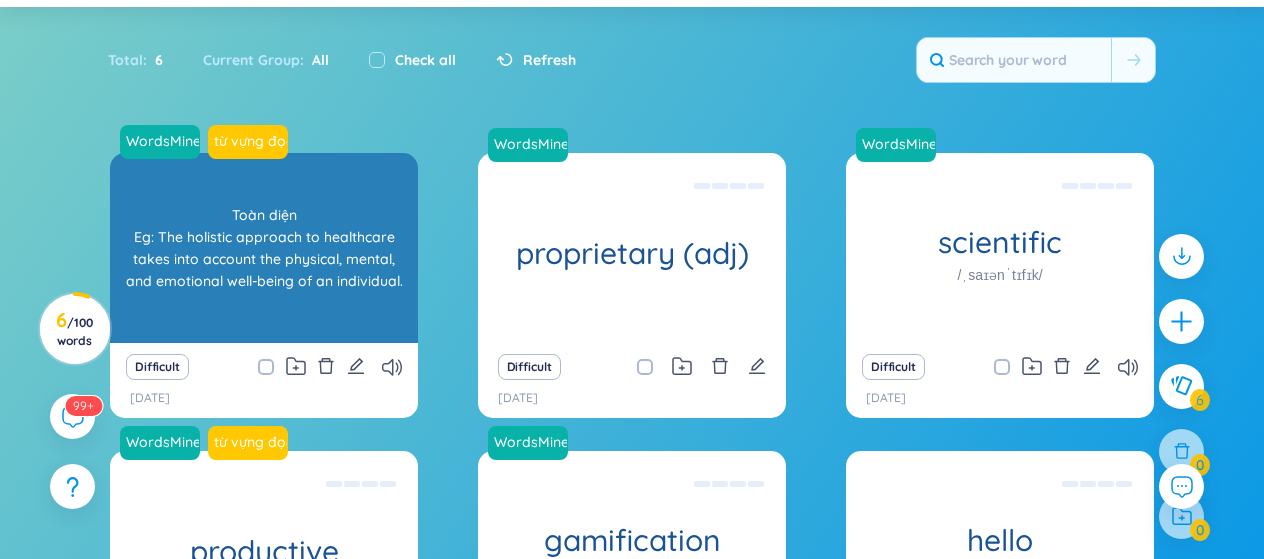 click on "Toàn diện
Eg: The holistic approach to healthcare takes into account the physical, mental, and emotional well-being of an individual." at bounding box center (264, 248) 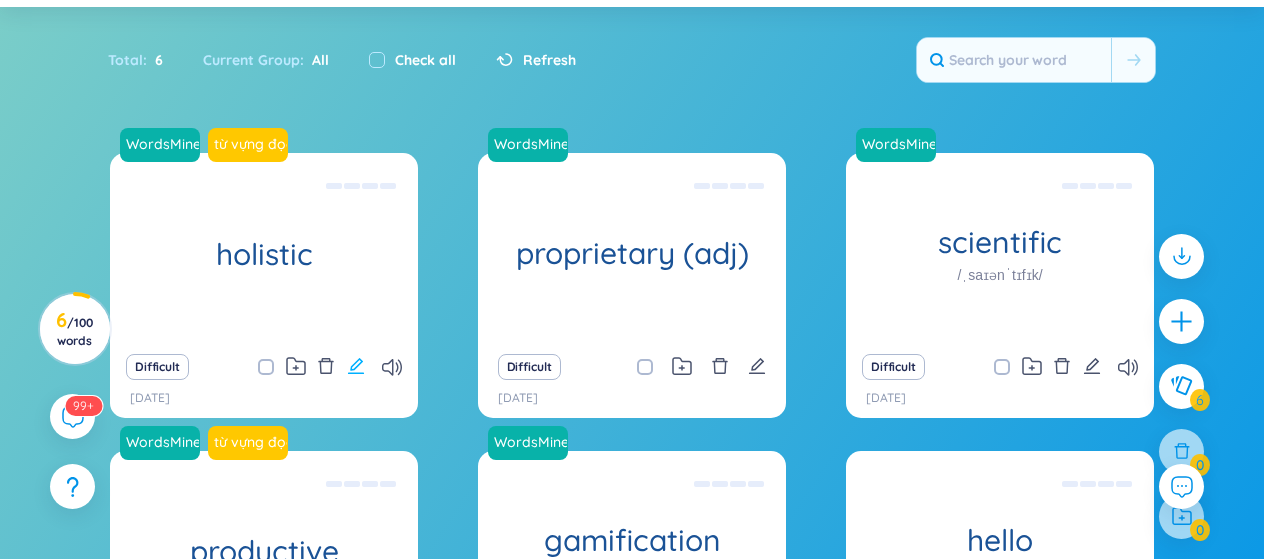 click 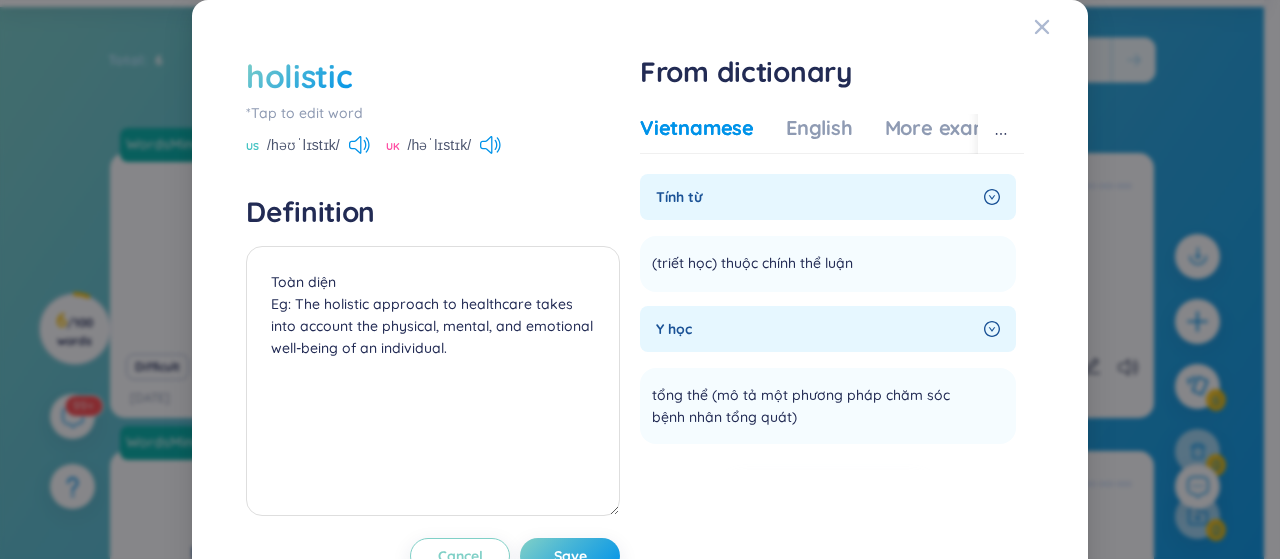 click 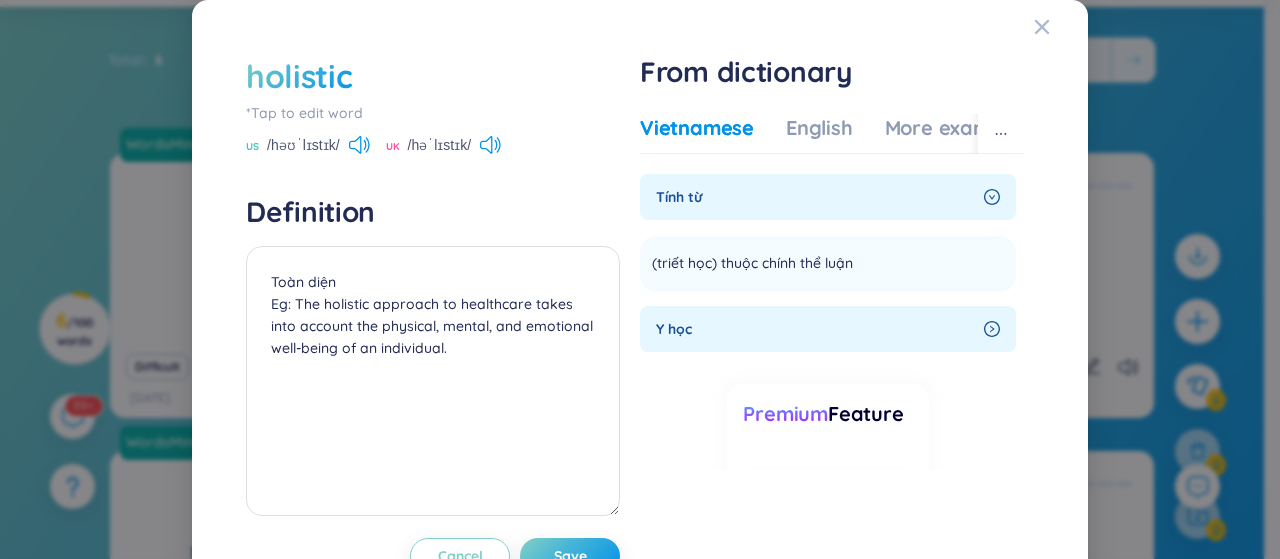 click 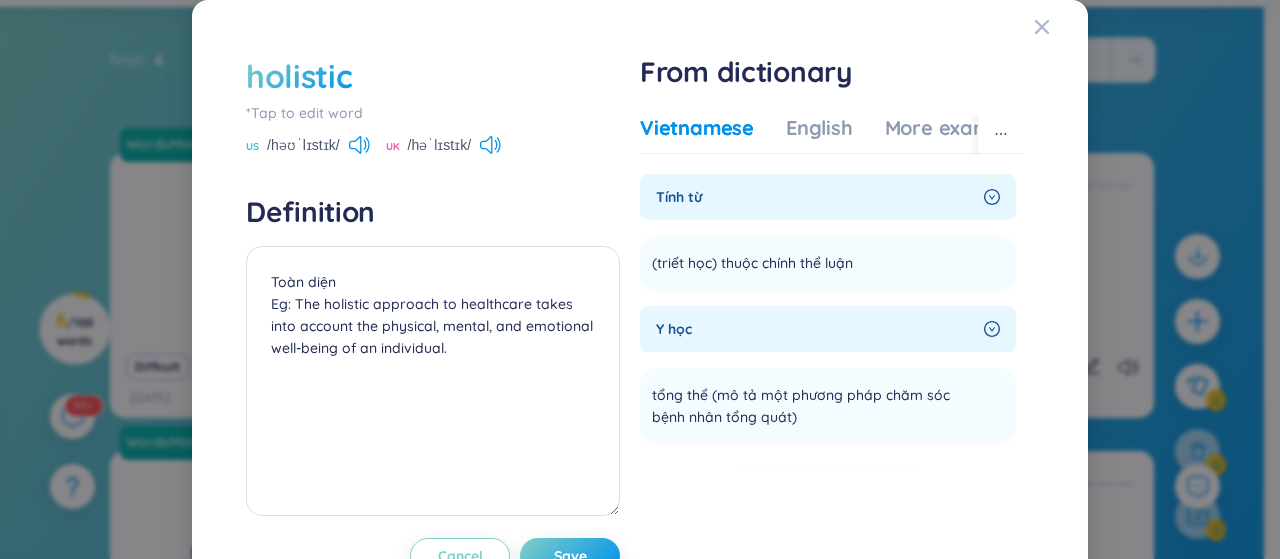 click on "Tính từ" at bounding box center [828, 197] 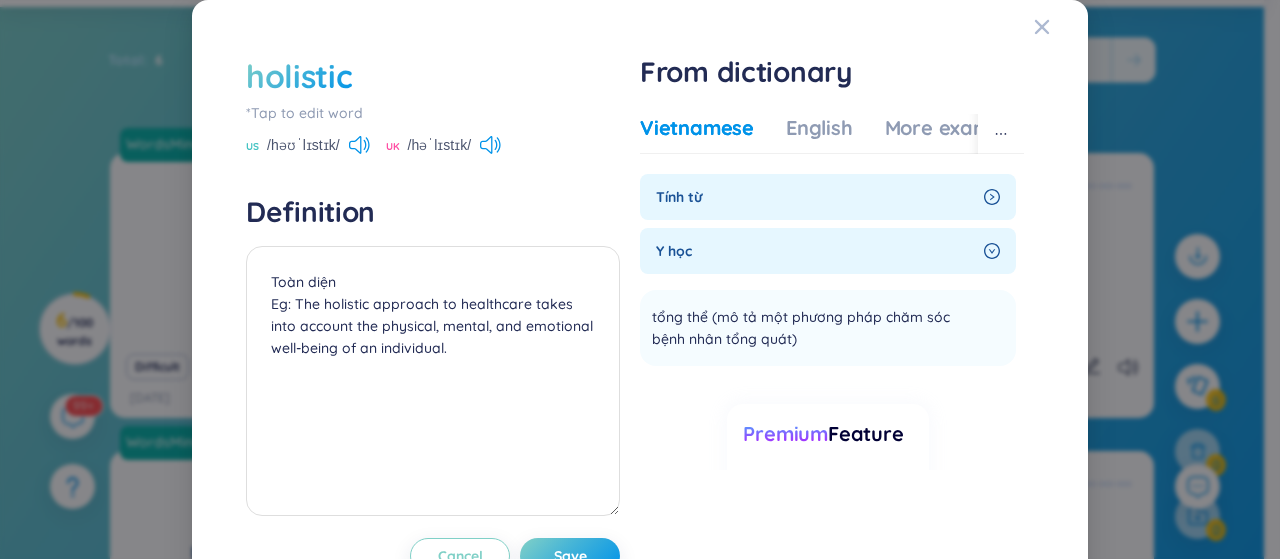 click 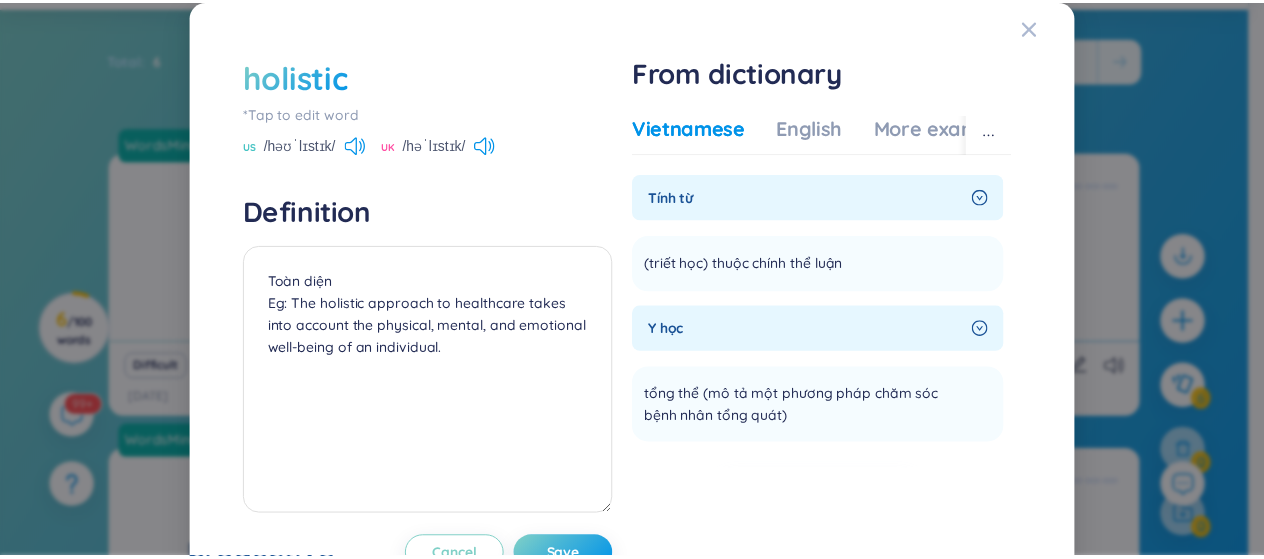 scroll, scrollTop: 1, scrollLeft: 0, axis: vertical 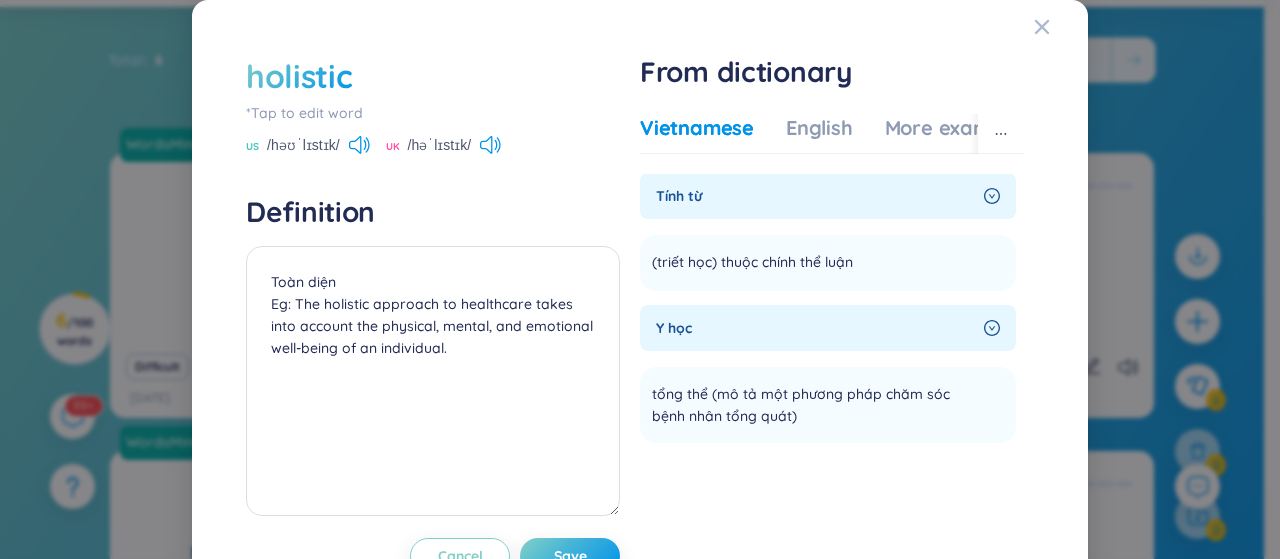 click on "holistic" at bounding box center (299, 76) 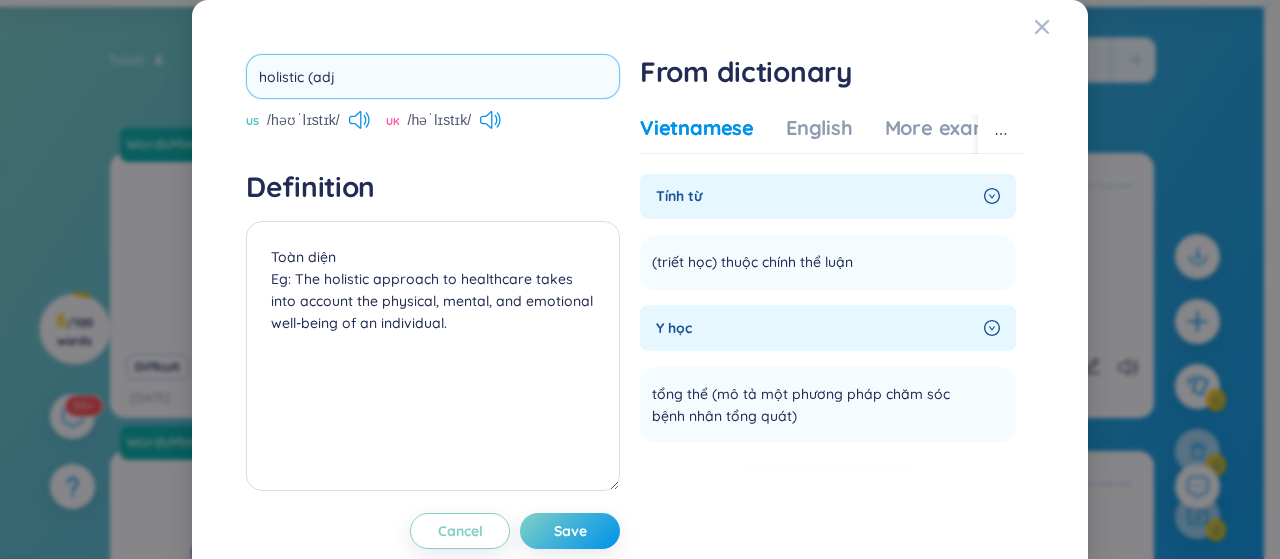 type on "holistic (adj)" 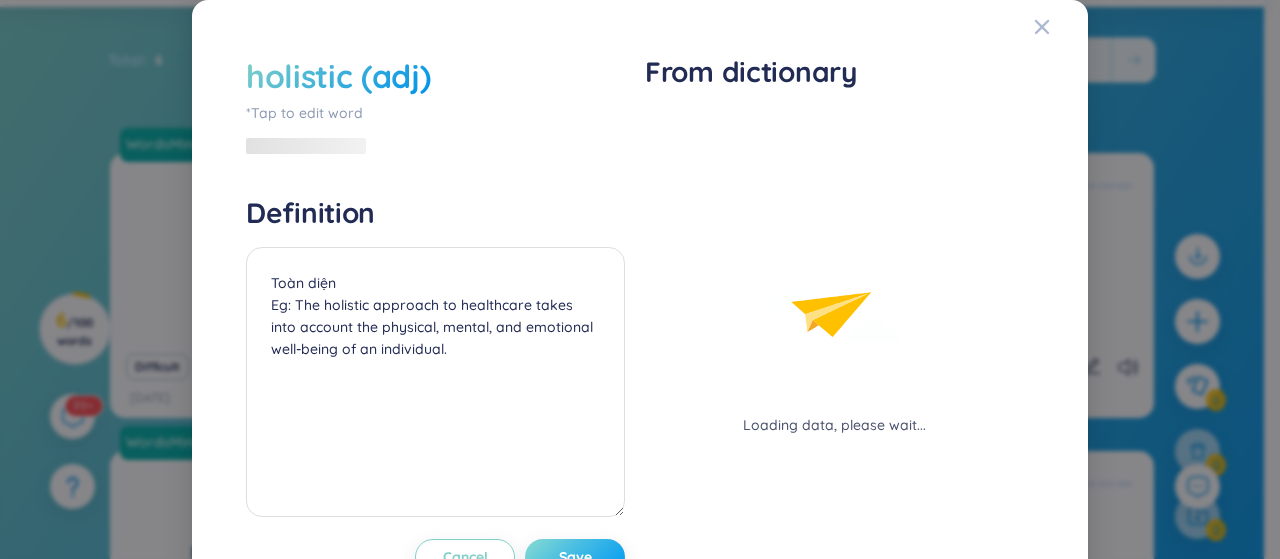 click on "holistic (adj) *Tap to edit word Definition Toàn diện
Eg: The holistic approach to healthcare takes into account the physical, mental, and emotional well-being of an individual. Cancel Save" at bounding box center [435, 314] 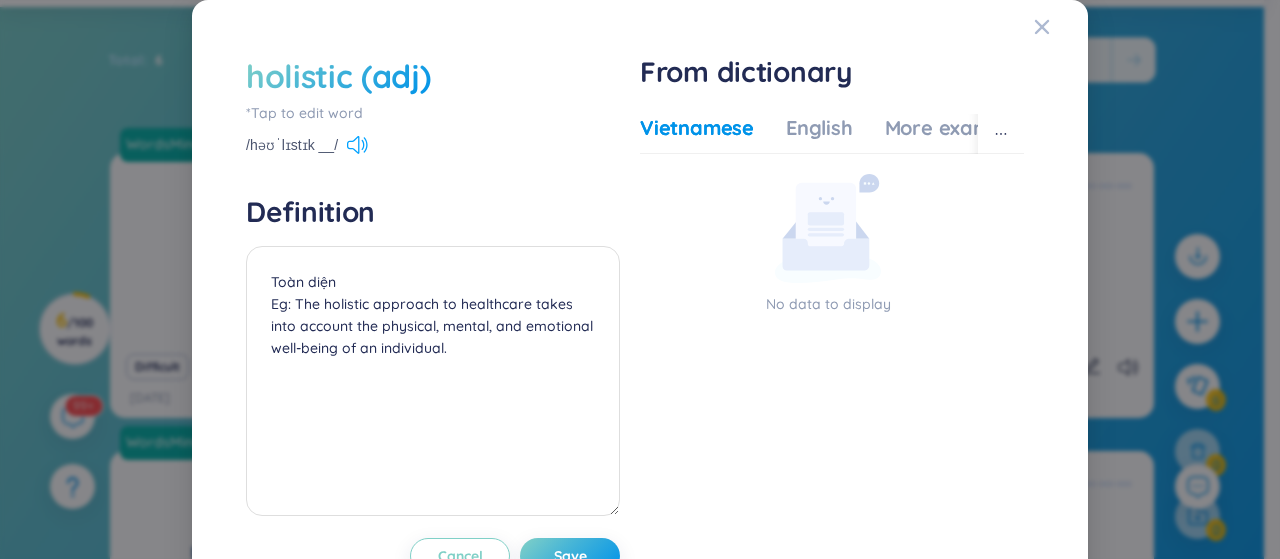 click 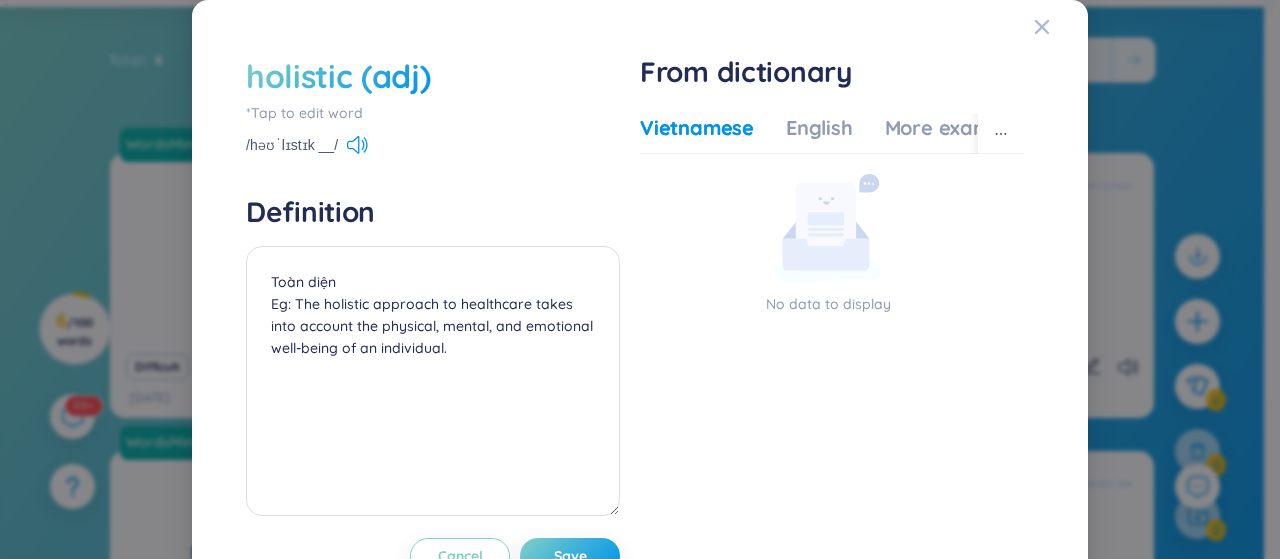 click on "holistic (adj) *Tap to edit word /həʊˈlɪstɪk __/ Definition Toàn diện
Eg: The holistic approach to healthcare takes into account the physical, mental, and emotional well-being of an individual. Cancel Save From dictionary Vietnamese English More examples No data to display Cancel Save" at bounding box center [640, 279] 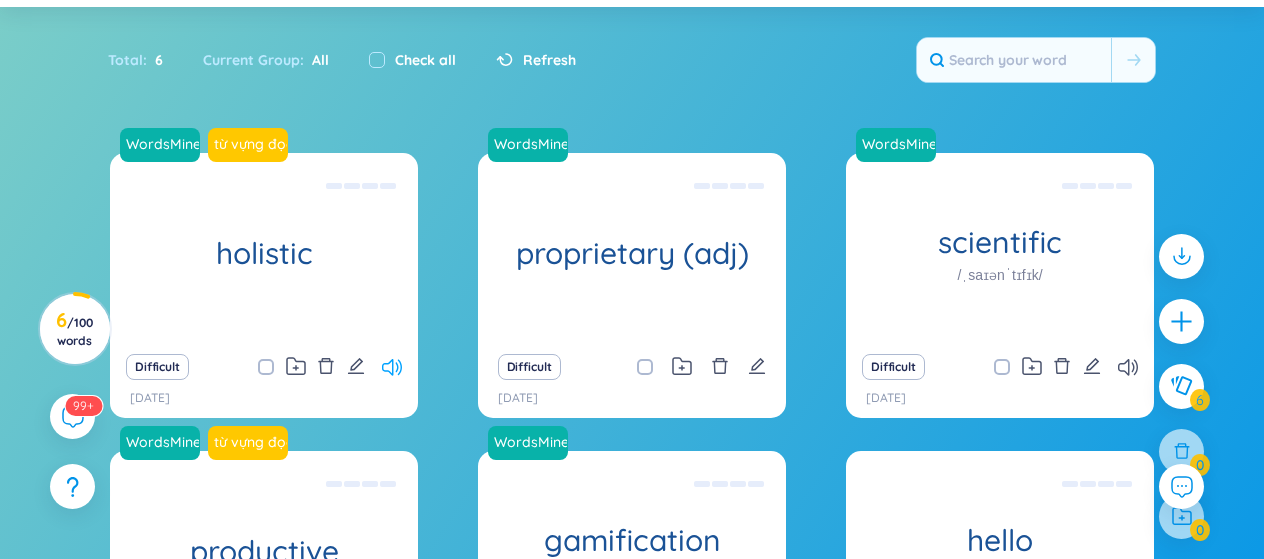 click 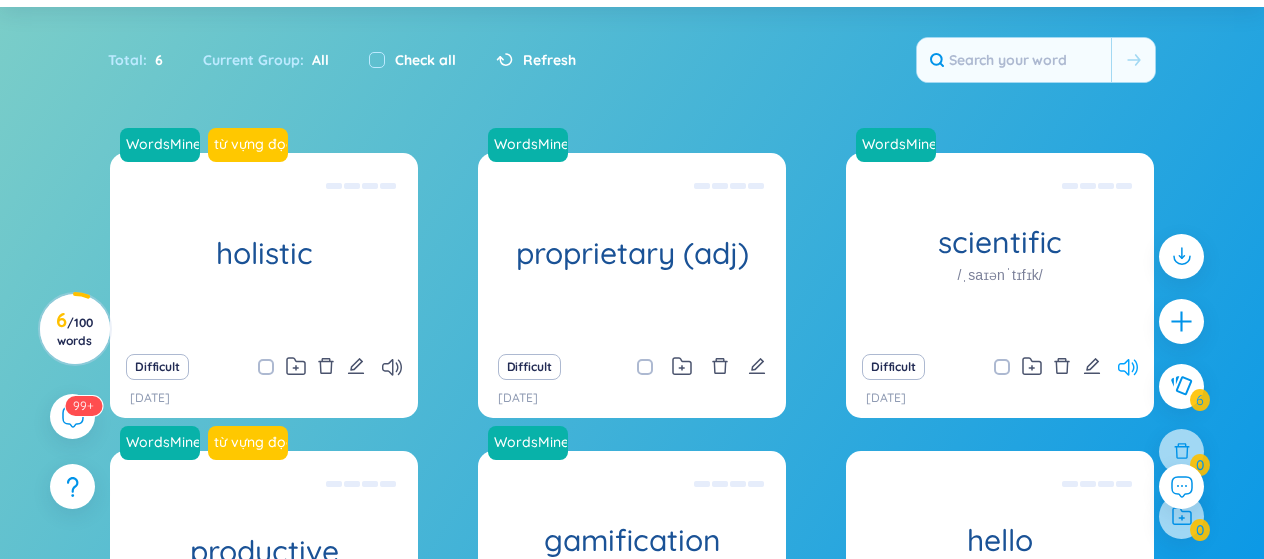 click 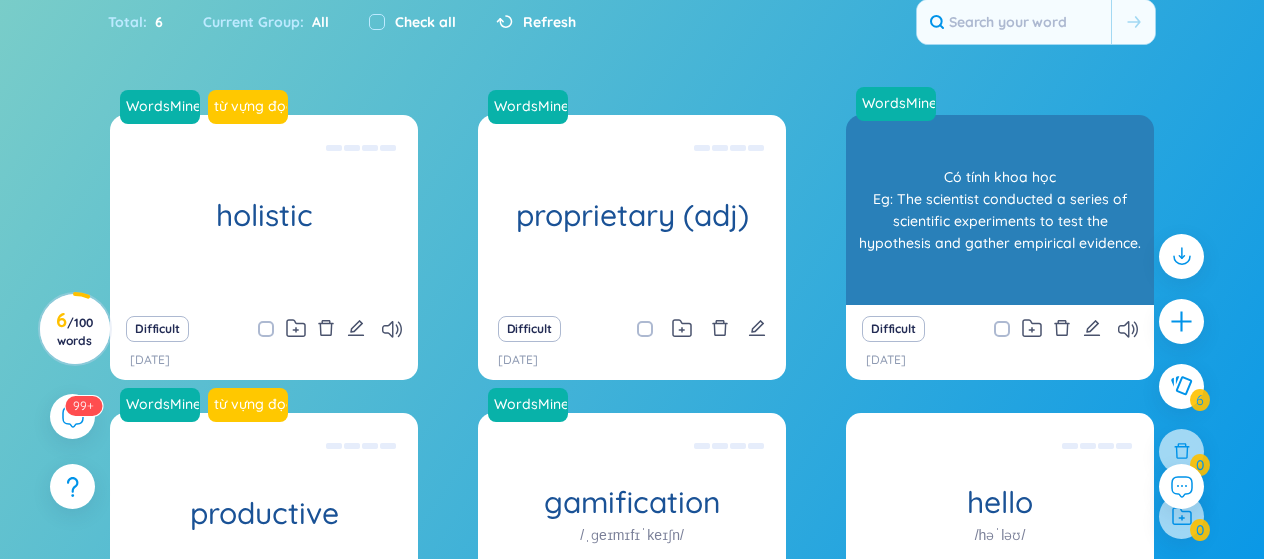 scroll, scrollTop: 144, scrollLeft: 0, axis: vertical 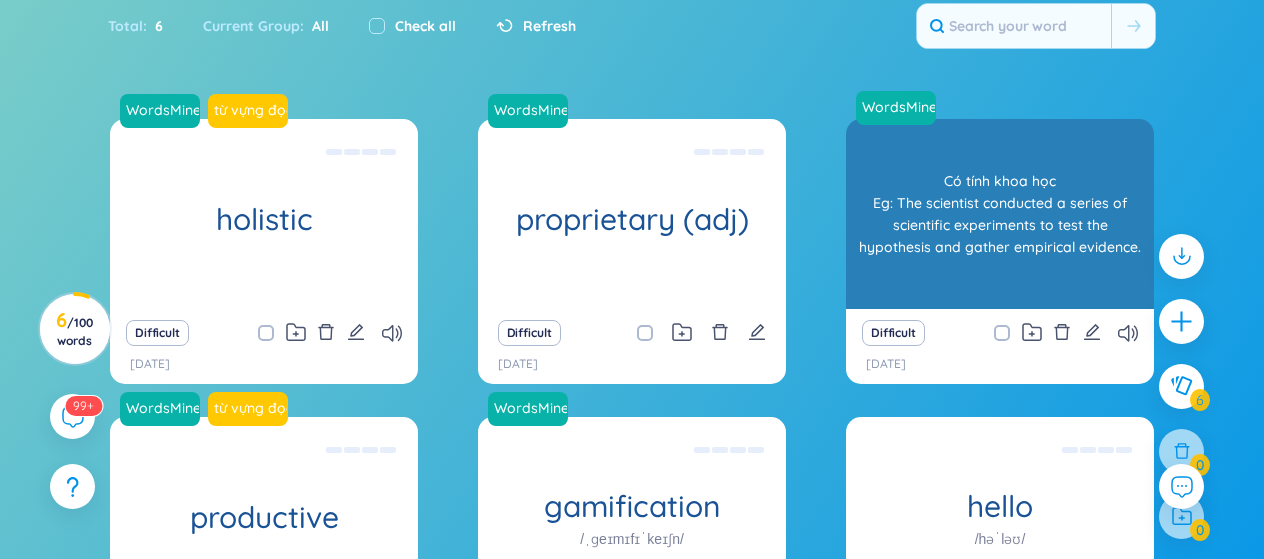 click on "Có tính khoa học
Eg: The scientist conducted a series of scientific experiments to test the hypothesis and gather empirical evidence." at bounding box center (1000, 214) 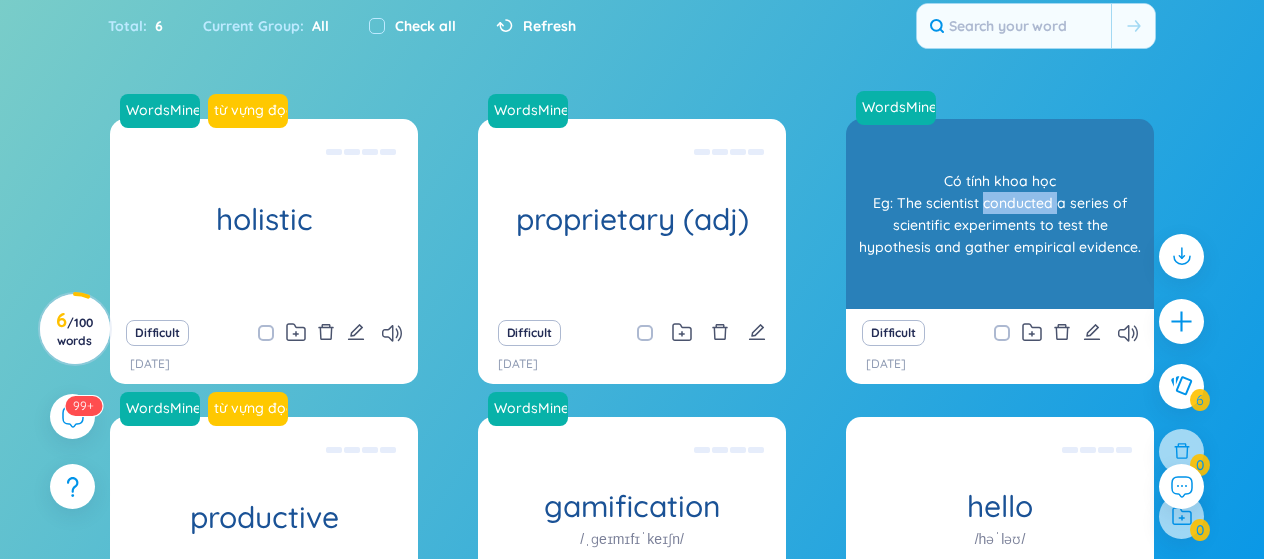 click on "Có tính khoa học
Eg: The scientist conducted a series of scientific experiments to test the hypothesis and gather empirical evidence." at bounding box center (1000, 214) 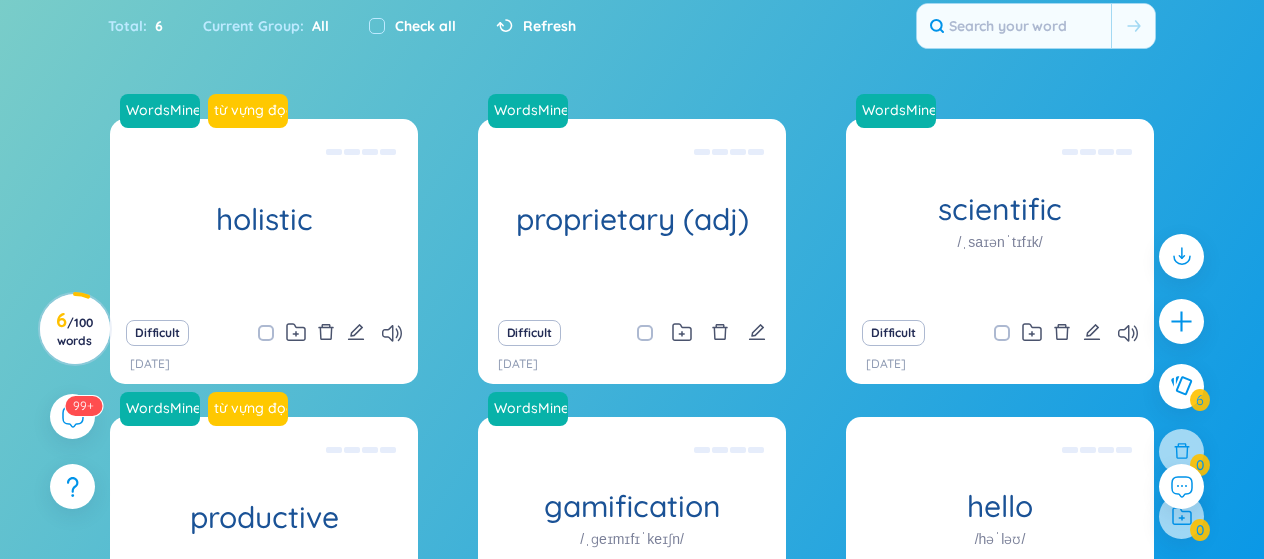 click on "WordsMine từ vựng đọc báo holistic Toàn diện
Eg: The holistic approach to healthcare takes into account the physical, mental, and emotional well-being of an individual. Difficult 8/8/[YEAR] WordsMine proprietary (adj) Độc quyền
Eg: The company developed a proprietary software solution that gives them a competitive advantage in the market. Difficult 8/8/[YEAR] WordsMine scientific /ˌsaɪənˈtɪfɪk/ Có tính khoa học
Eg: The scientist conducted a series of scientific experiments to test the hypothesis and gather empirical evidence. Difficult 8/8/[YEAR] WordsMine từ vựng đọc báo productive Đạt hiệu xuât, hiệu quả
Eg: She developed a productive routine that allowed her to complete her tasks efficiently and meet all her deadlines. Difficult 8/8/[YEAR] WordsMine gamification /ˌɡeɪmɪfɪˈkeɪʃn/ Trò chơi hóa
Eg: The fitness app uses gamification to motivate users to exercise by awarding points and unlocking achievements for their progress. Difficult 8/8/[YEAR] hello /həˈləʊ/" at bounding box center (632, 413) 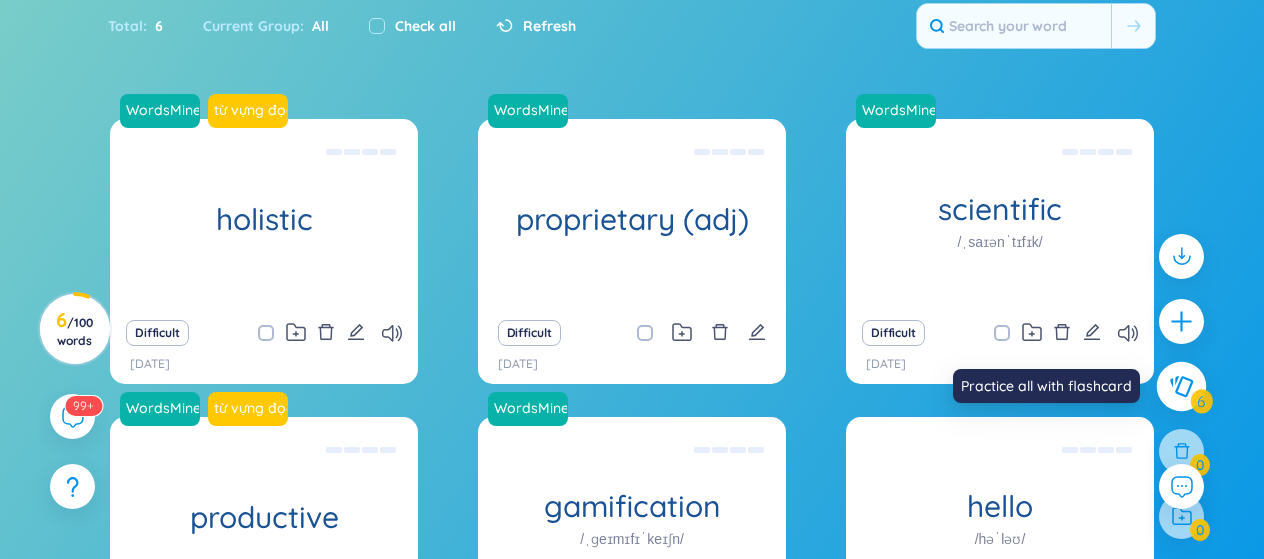 click 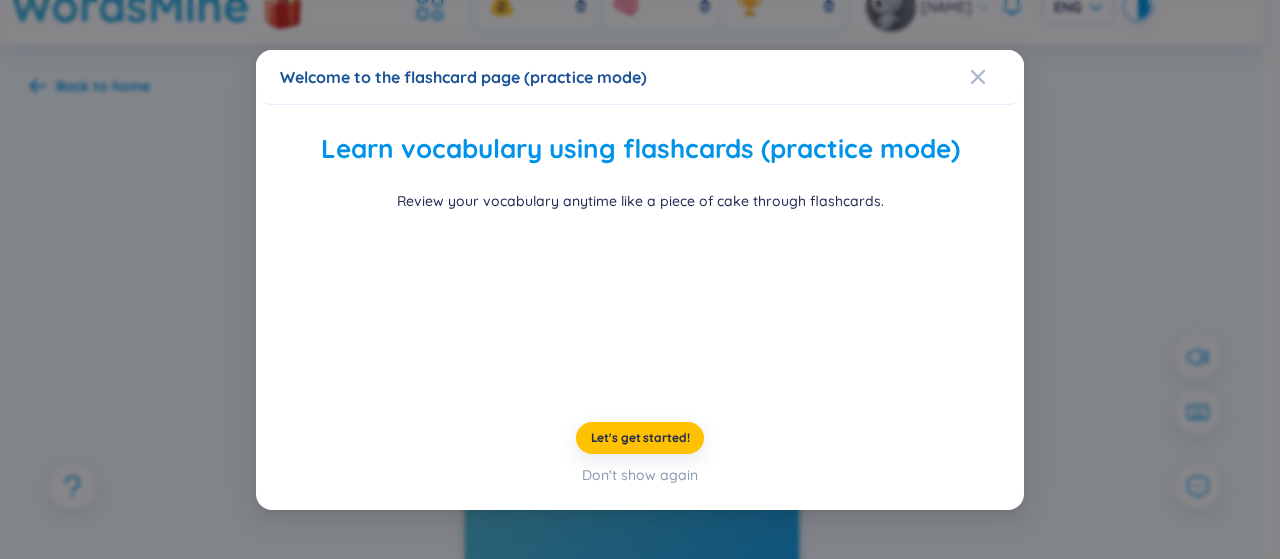 scroll, scrollTop: 0, scrollLeft: 0, axis: both 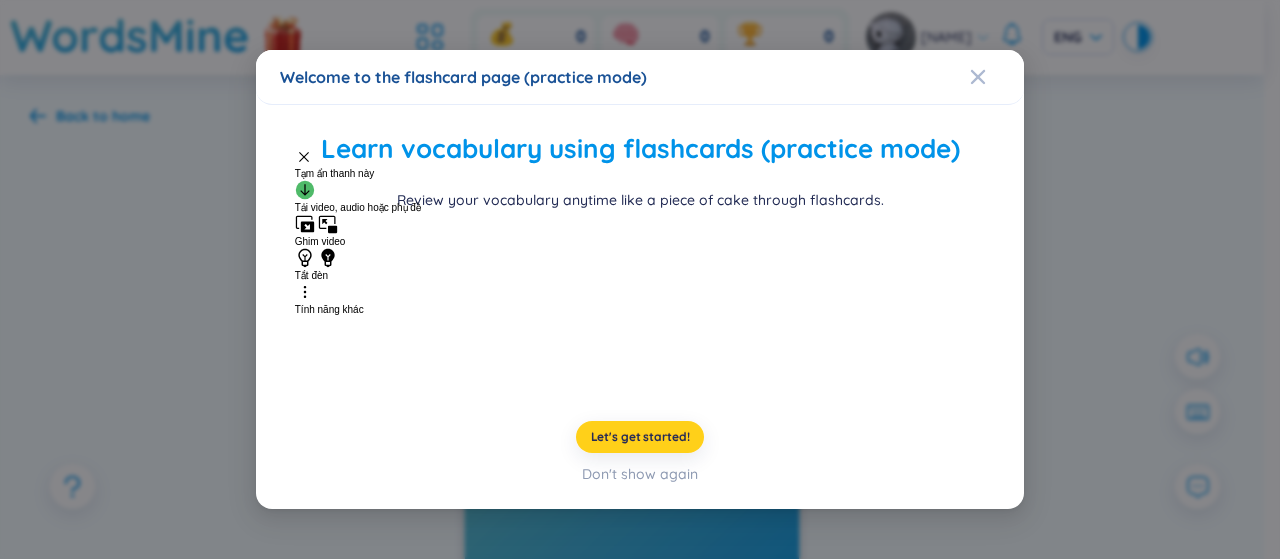 click on "Let's get started!" at bounding box center (640, 437) 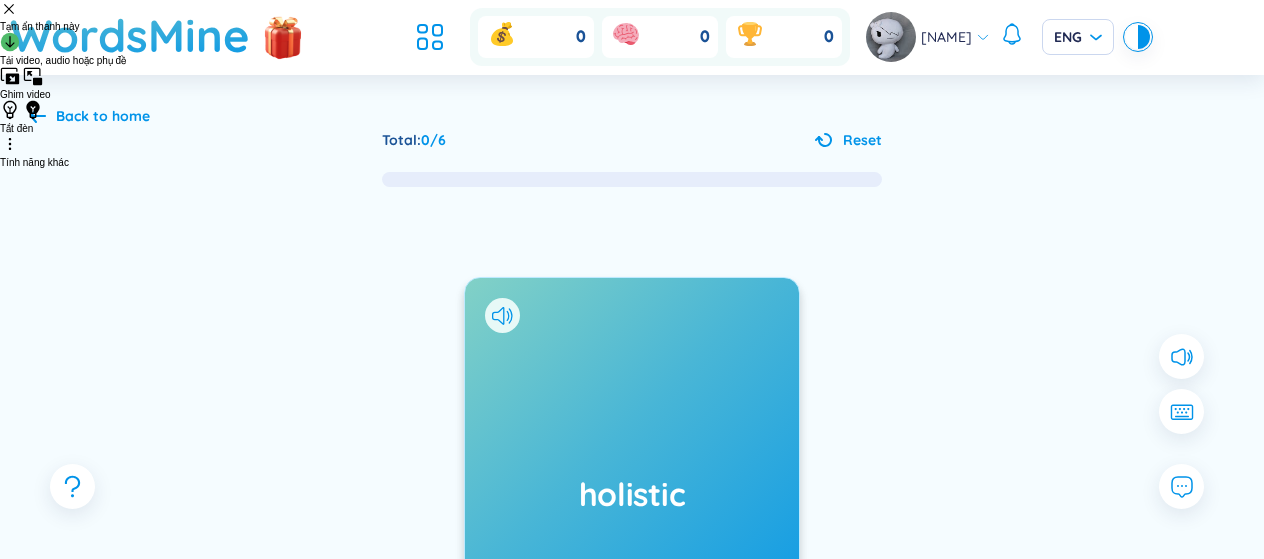 click on "holistic Added at [DATE]" at bounding box center (632, 498) 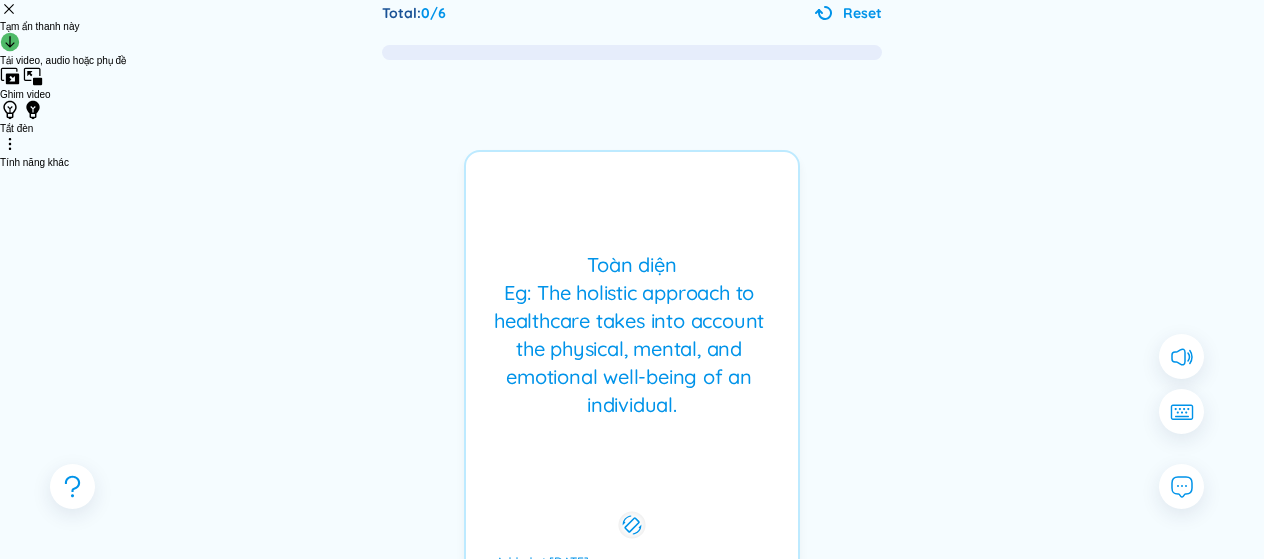 scroll, scrollTop: 157, scrollLeft: 0, axis: vertical 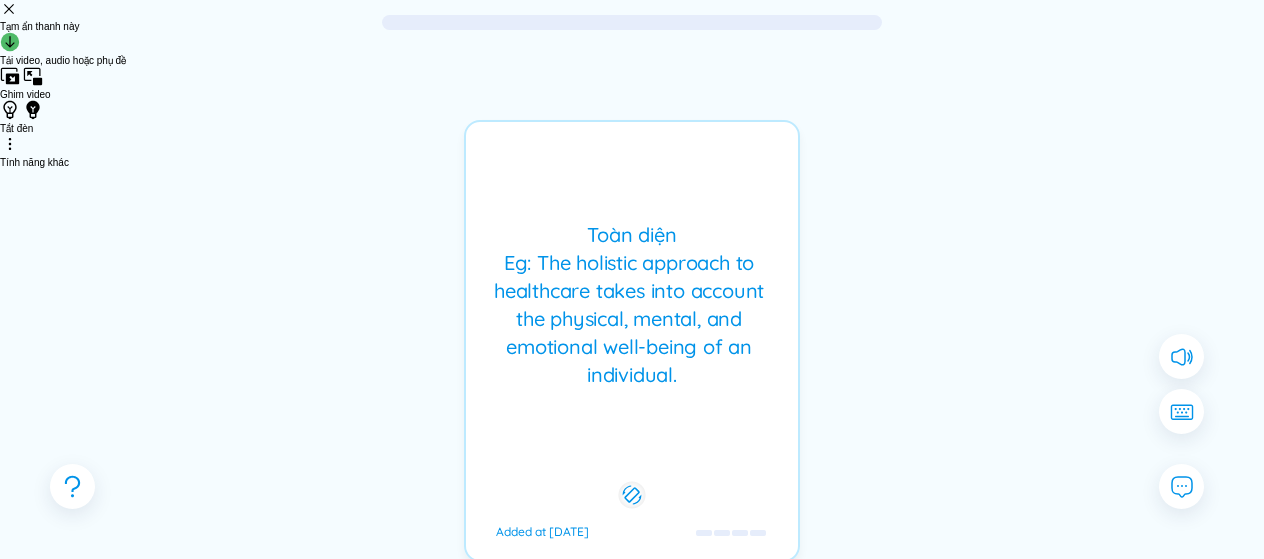 click on "Toàn diện
Eg: The holistic approach to healthcare takes into account the physical, mental, and emotional well-being of an individual." at bounding box center [632, 305] 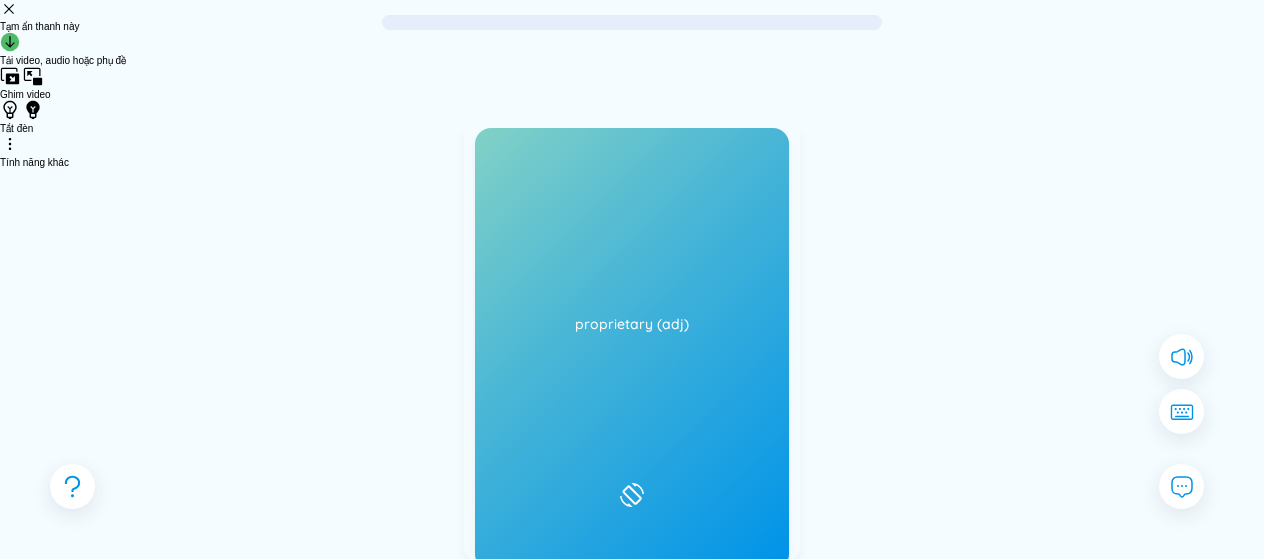 click at bounding box center (502, 158) 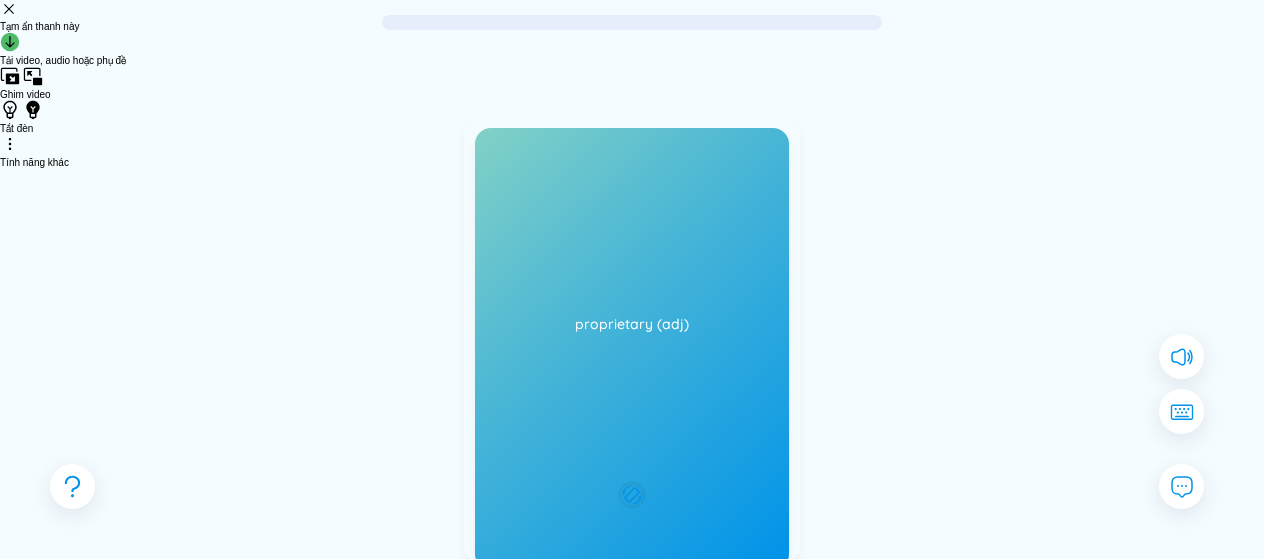 click on "Toàn diện
Eg: The holistic approach to healthcare takes into account the physical, mental, and emotional well-being of an individual. Added at [DATE]" at bounding box center (632, 341) 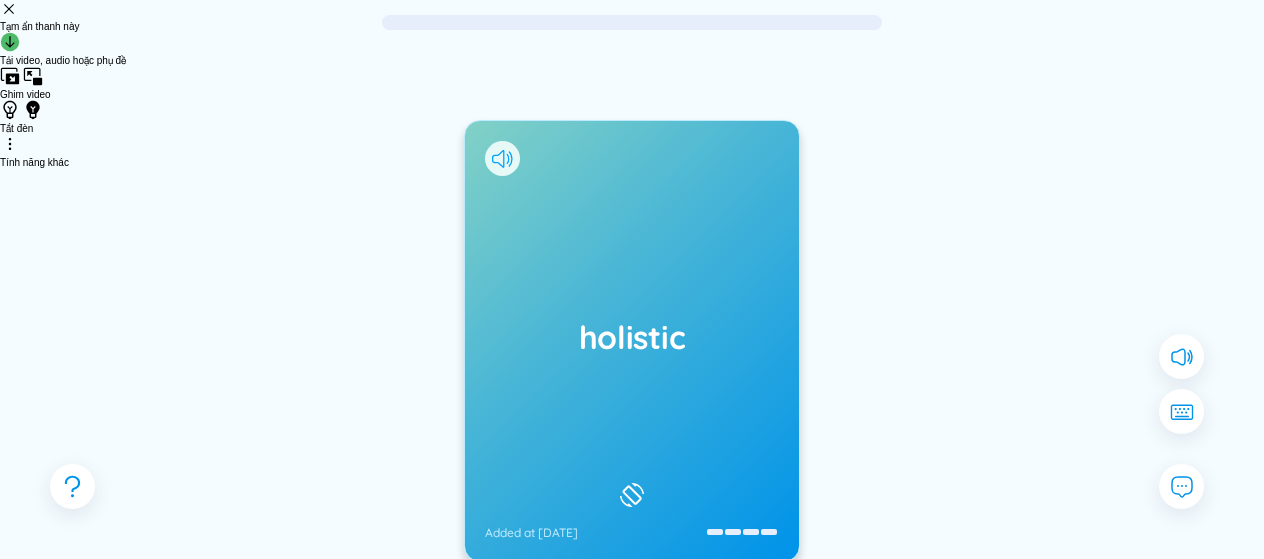 click 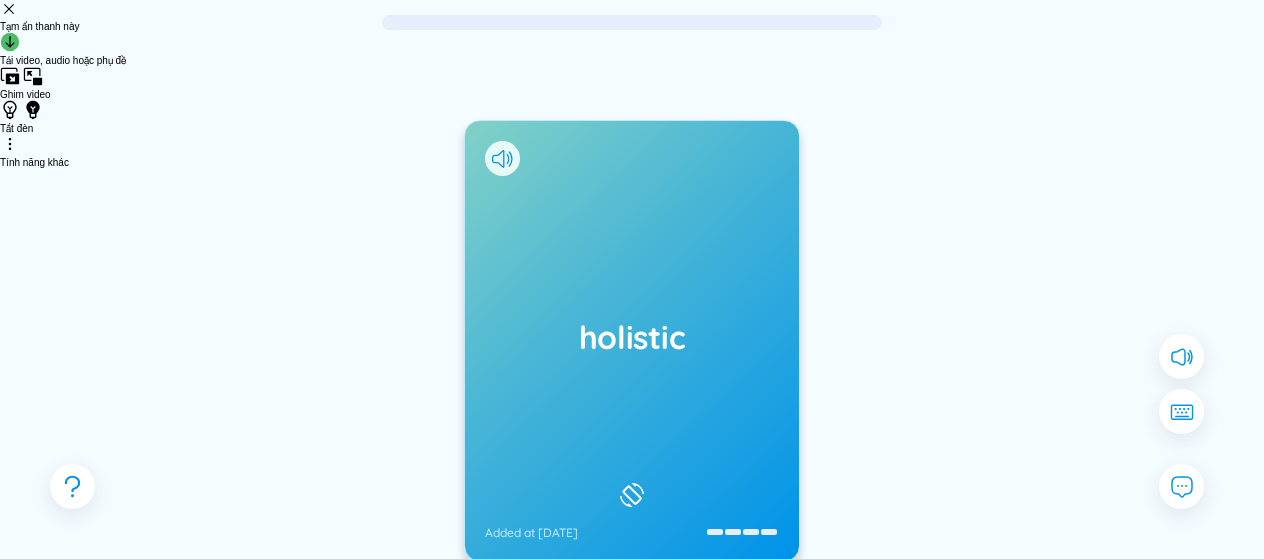 click on "holistic Added at [DATE]" at bounding box center [632, 341] 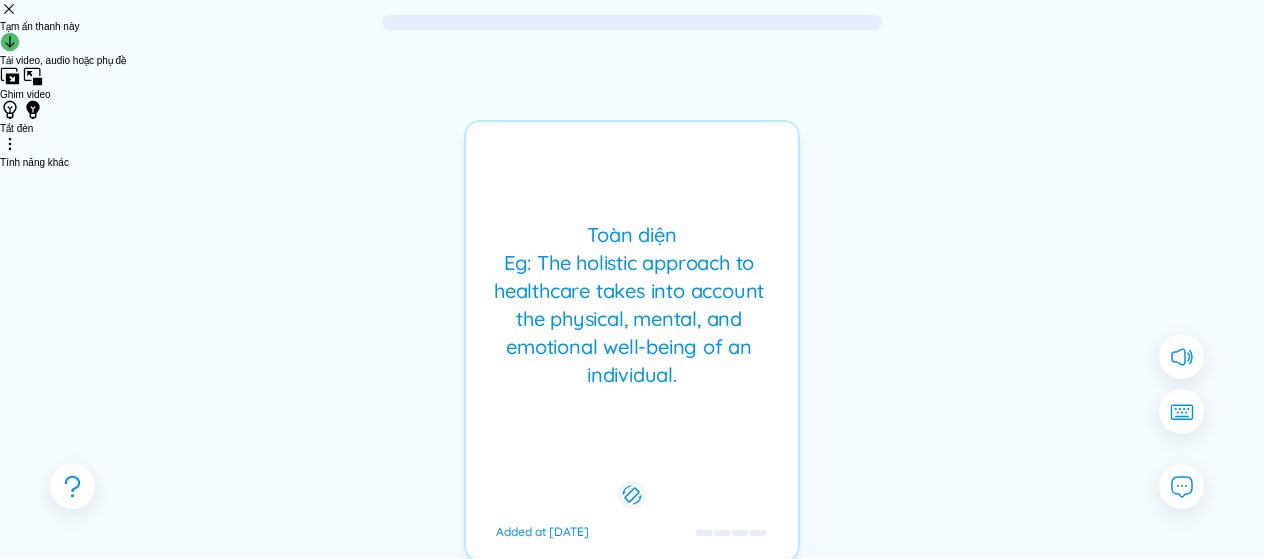 click on "Toàn diện
Eg: The holistic approach to healthcare takes into account the physical, mental, and emotional well-being of an individual. Added at [DATE]" at bounding box center (632, 341) 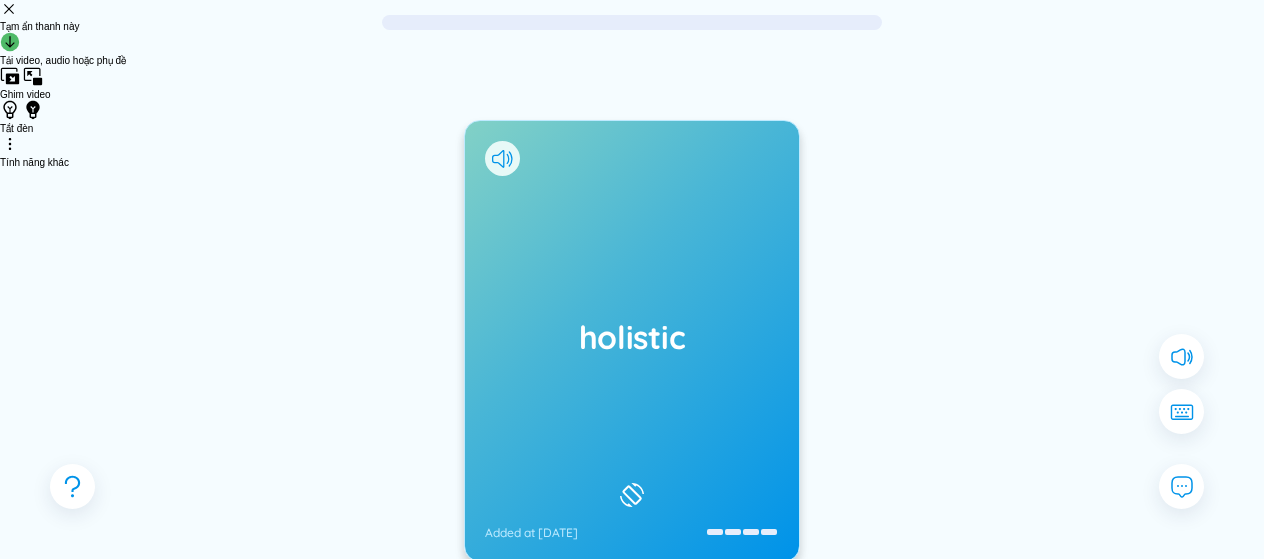 click on "holistic Added at [DATE]" at bounding box center (632, 341) 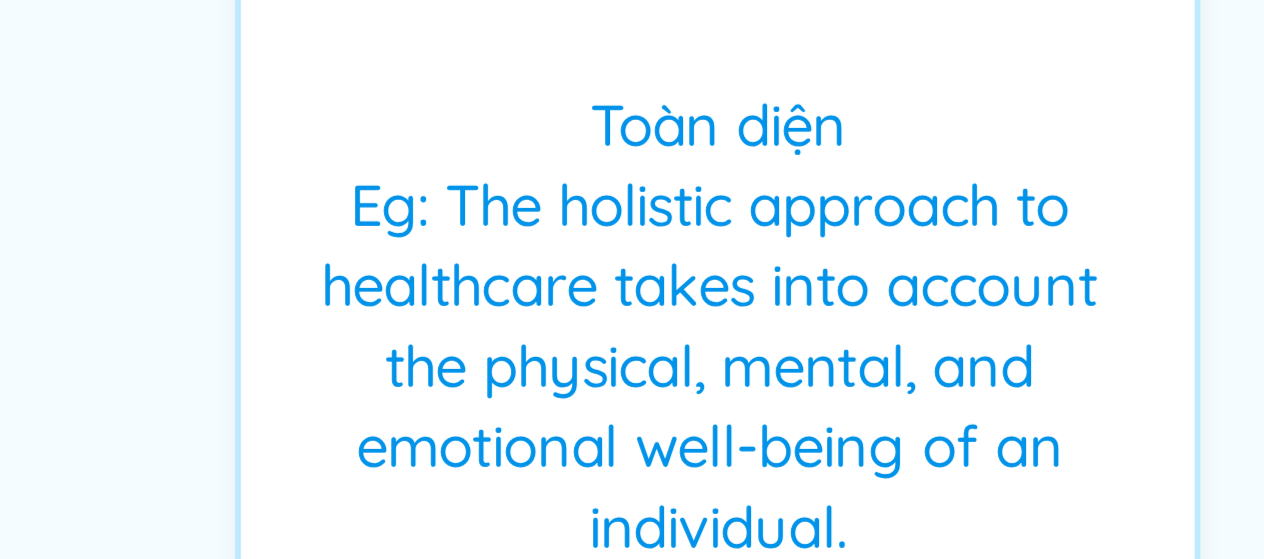 scroll, scrollTop: 157, scrollLeft: 0, axis: vertical 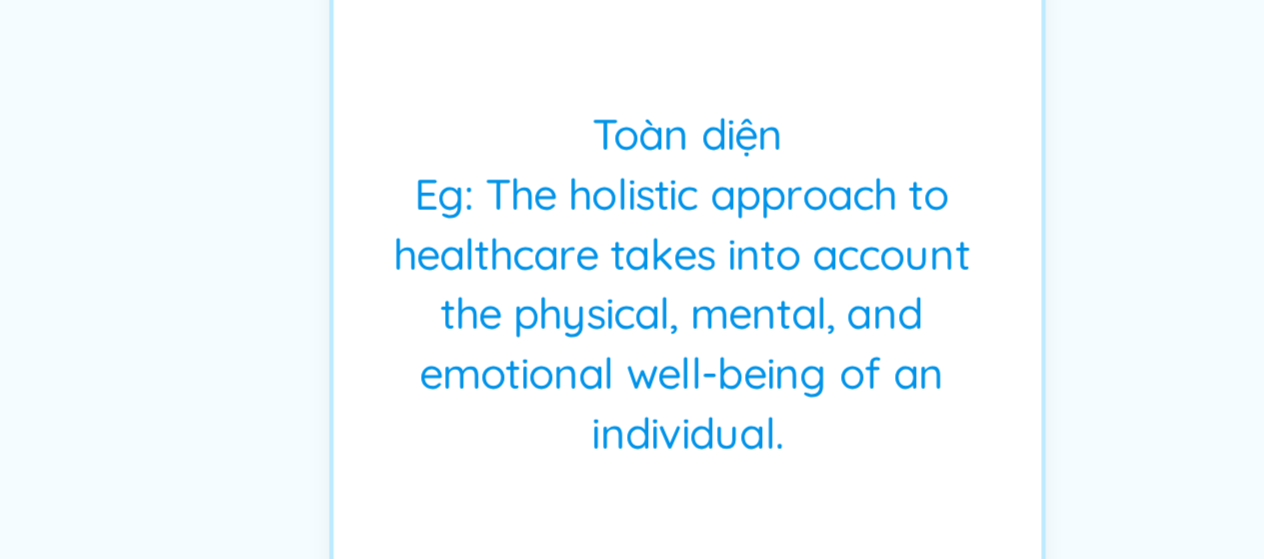 click on "Toàn diện
Eg: The holistic approach to healthcare takes into account the physical, mental, and emotional well-being of an individual." at bounding box center (632, 305) 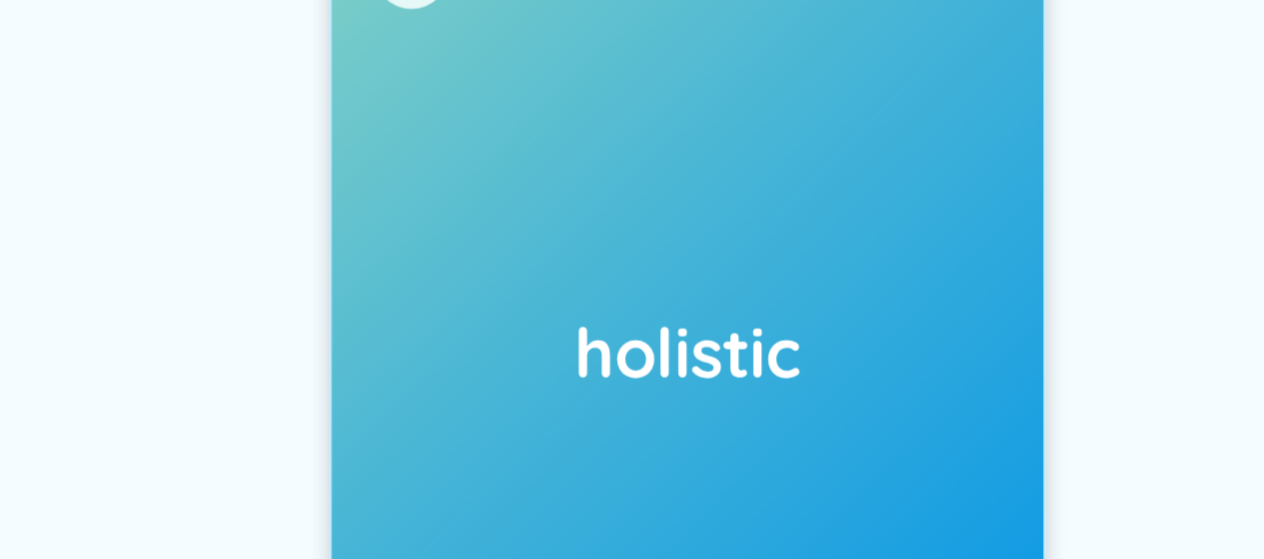 click on "holistic Added at [DATE] Toàn diện
Eg: The holistic approach to healthcare takes into account the physical, mental, and emotional well-being of an individual. Added at [DATE]" at bounding box center (632, 341) 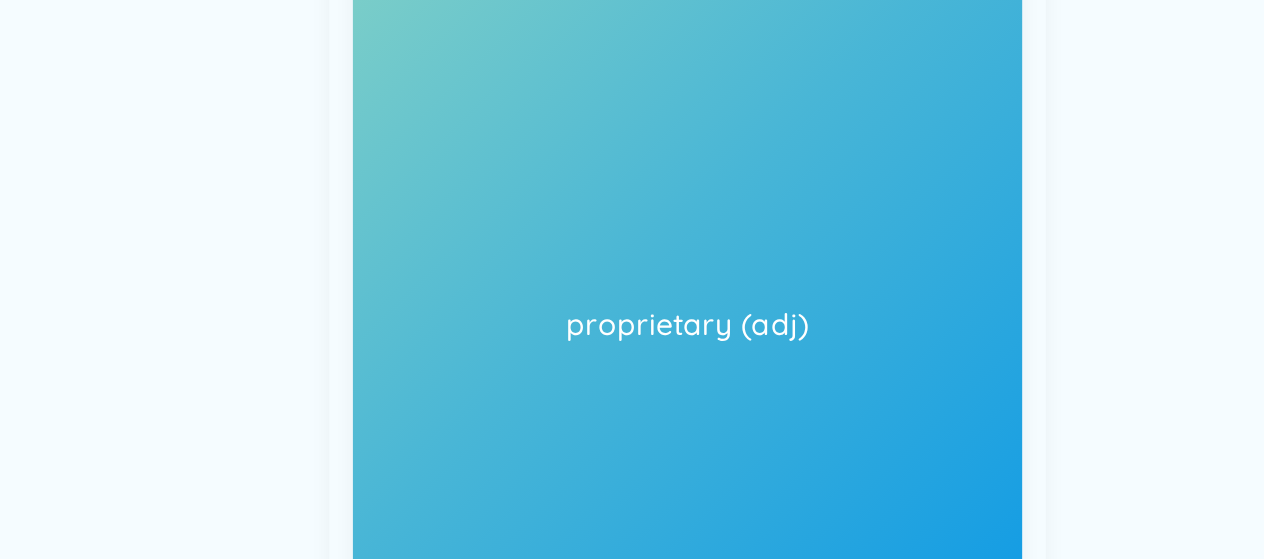 click on "Toàn diện
Eg: The holistic approach to healthcare takes into account the physical, mental, and emotional well-being of an individual." at bounding box center (632, 305) 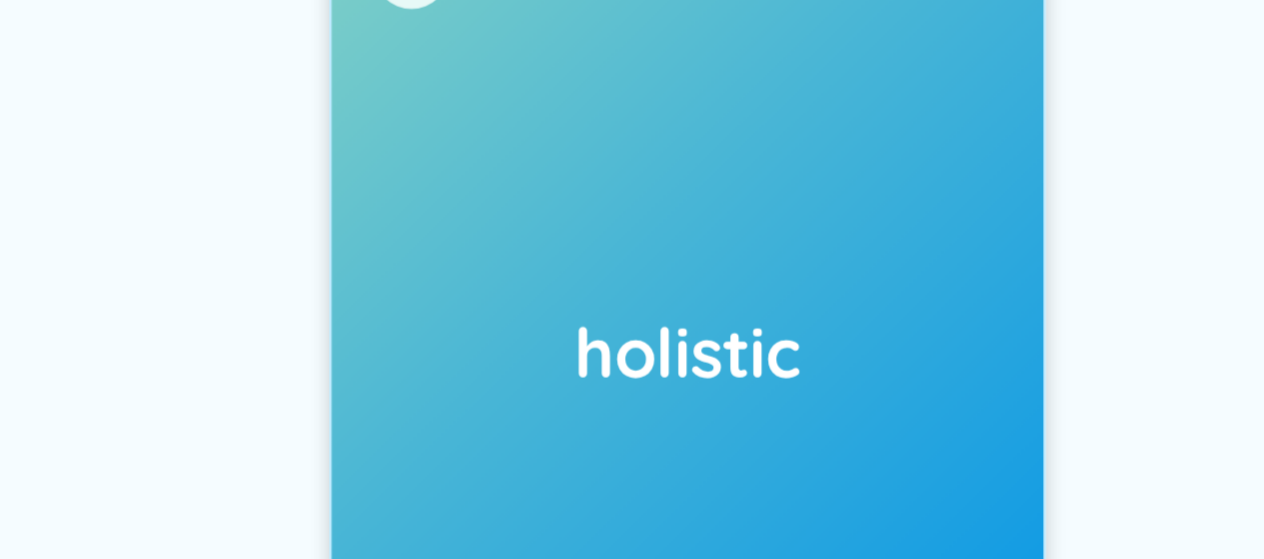 click on "holistic Added at [DATE] Toàn diện
Eg: The holistic approach to healthcare takes into account the physical, mental, and emotional well-being of an individual. Added at [DATE]" at bounding box center (632, 341) 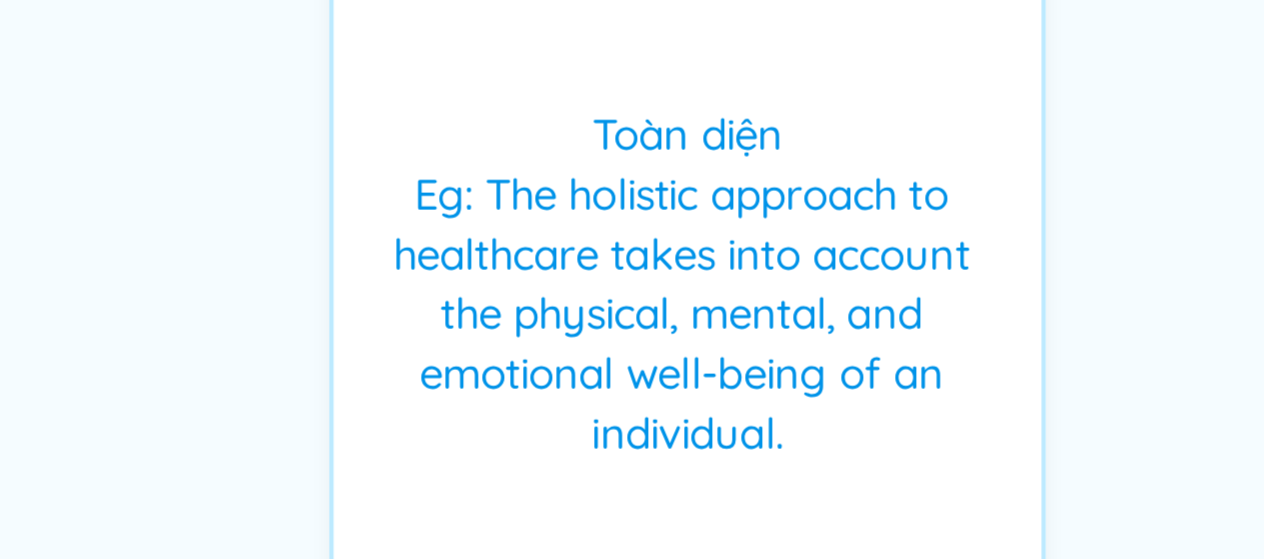 scroll, scrollTop: 157, scrollLeft: 0, axis: vertical 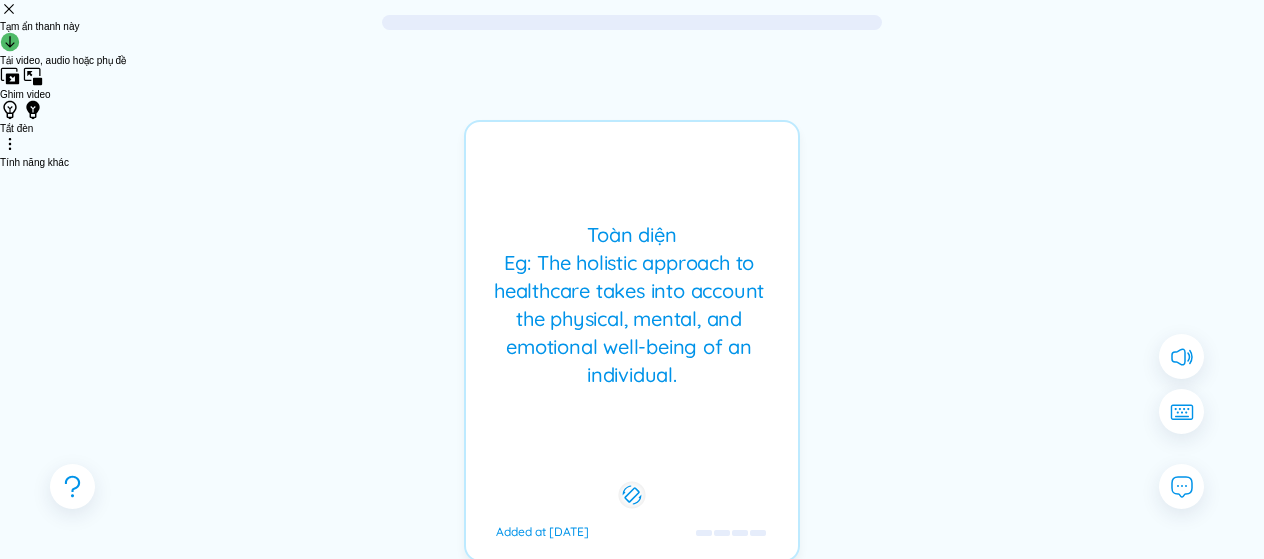 click at bounding box center (631, 495) 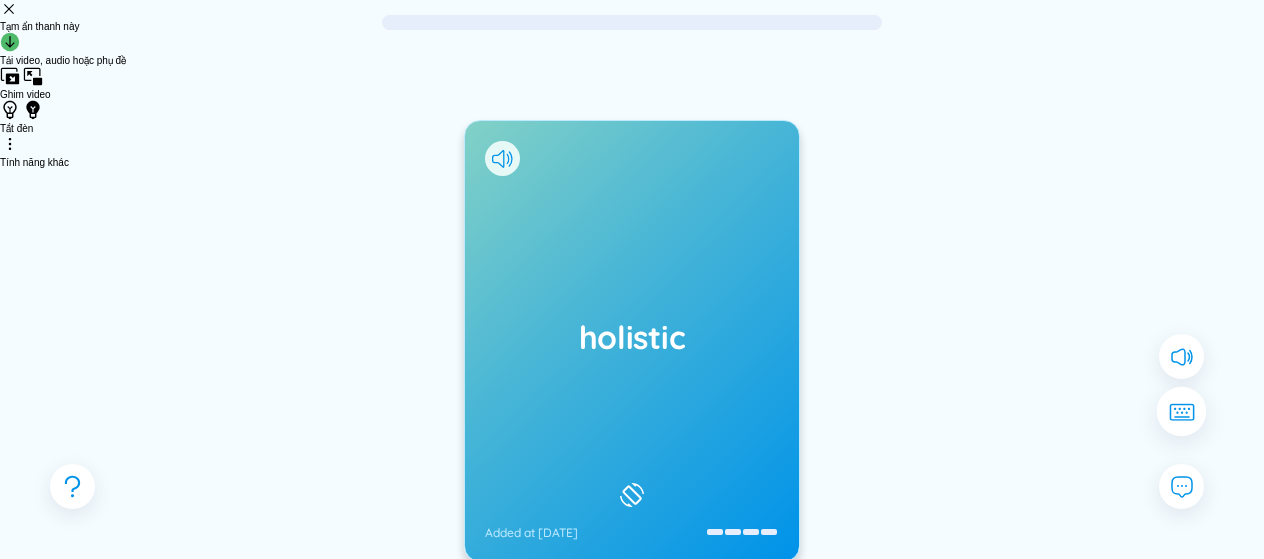 click 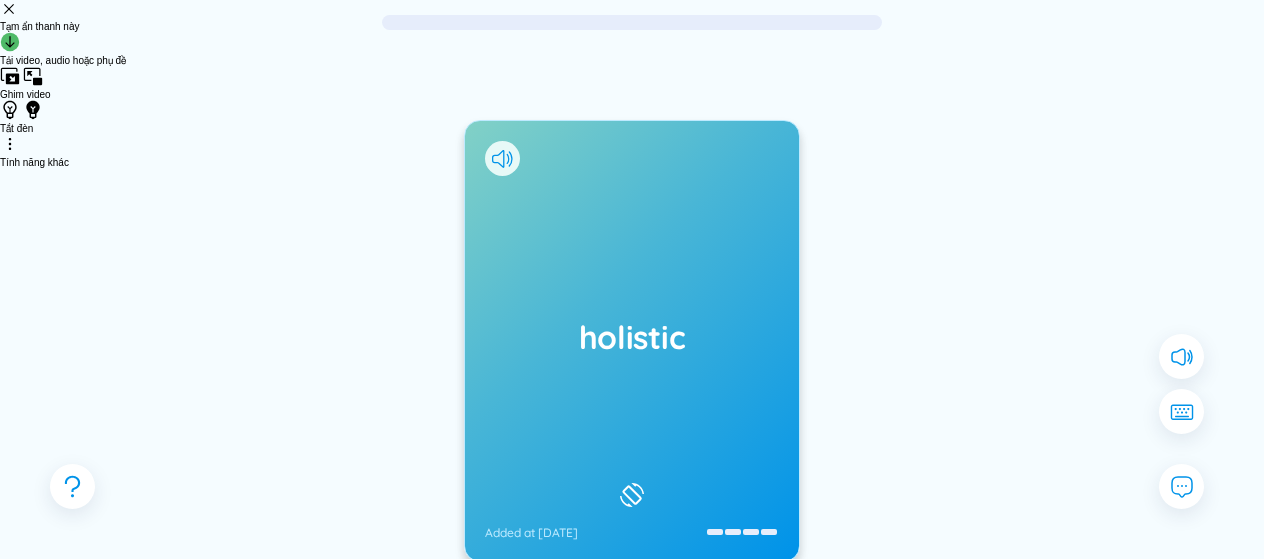click on "holistic Added at [DATE] Toàn diện
Eg: The holistic approach to healthcare takes into account the physical, mental, and emotional well-being of an individual. Added at [DATE] proprietary (adj) Learn again 0 Got it 0" at bounding box center [632, 361] 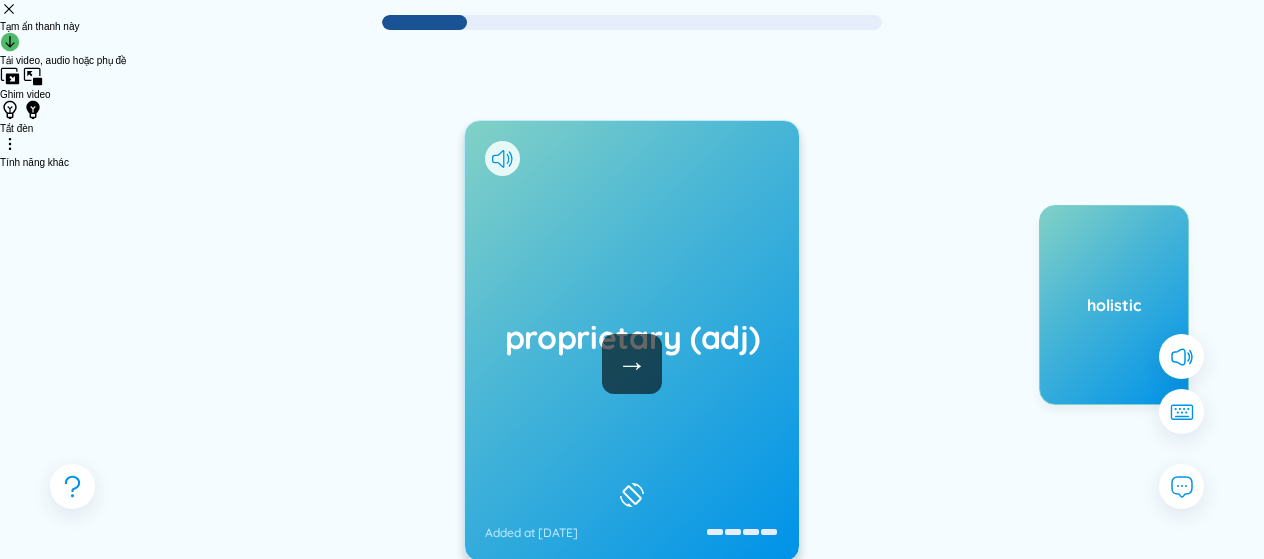 click on "proprietary (adj) Added at [DATE]" at bounding box center (632, 341) 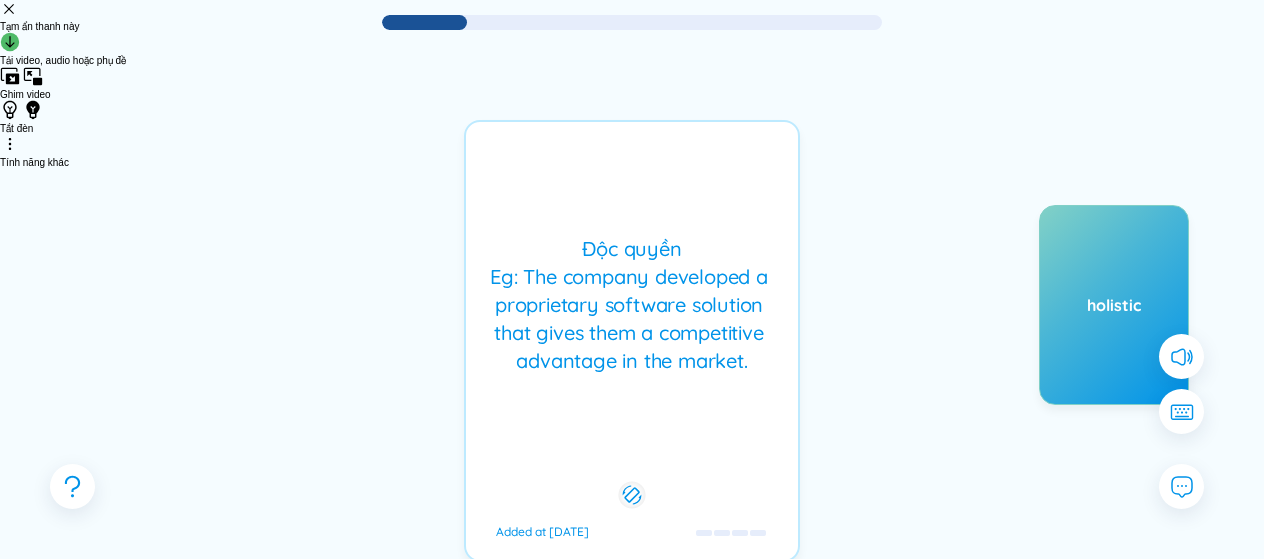 click on "Độc quyền
Eg: The company developed a proprietary software solution that gives them a competitive advantage in the market. Added at [DATE]" at bounding box center [632, 341] 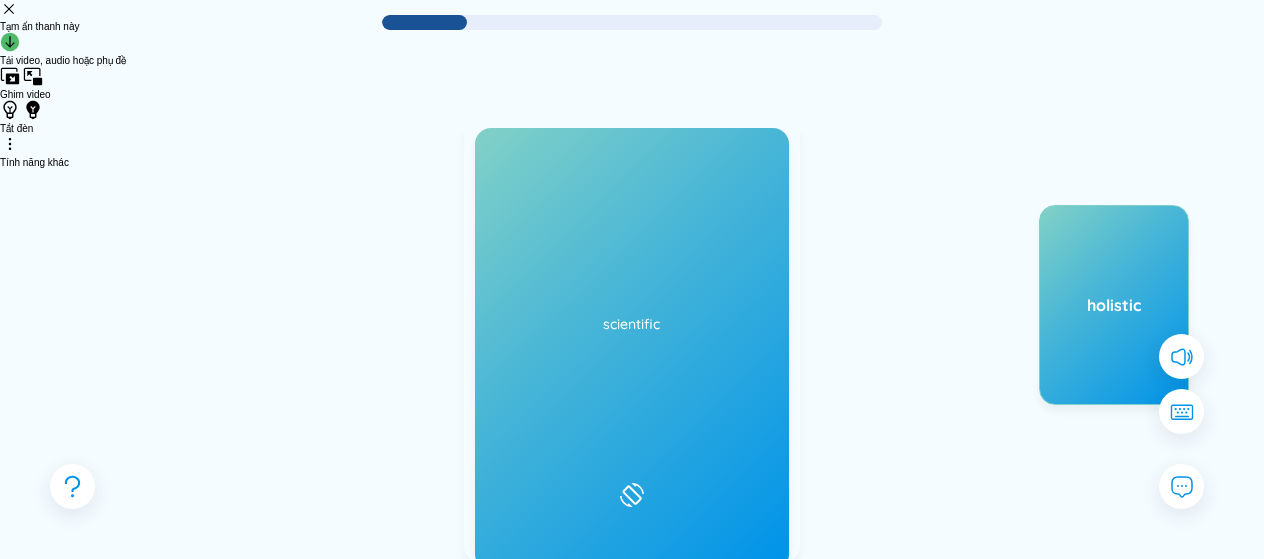 click on "proprietary (adj) Added at [DATE]" at bounding box center (632, 341) 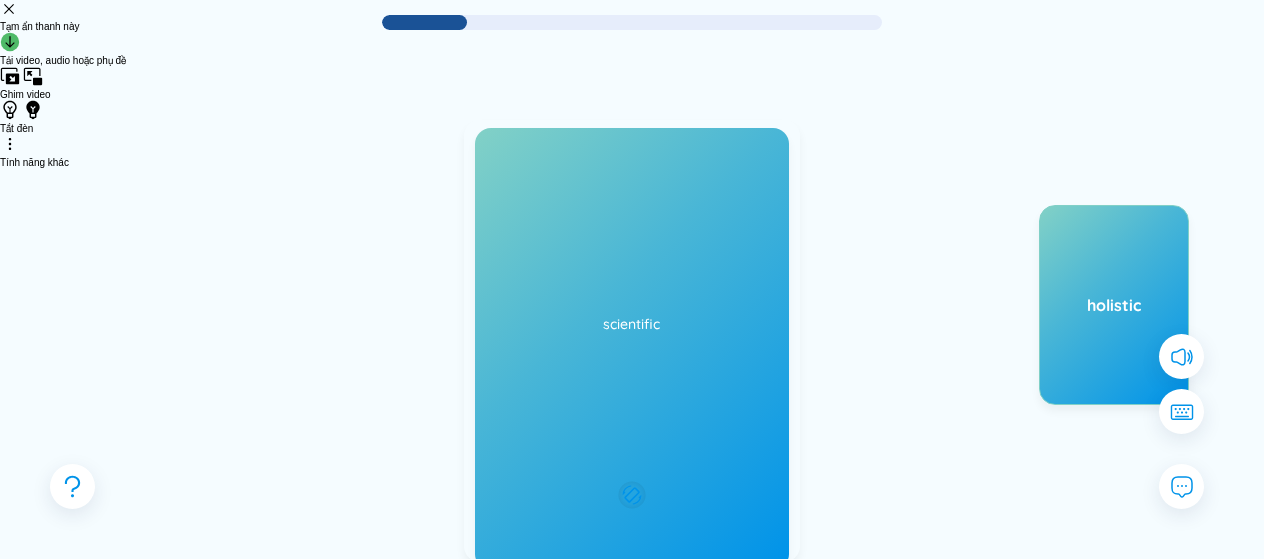 click on "Độc quyền
Eg: The company developed a proprietary software solution that gives them a competitive advantage in the market. Added at [DATE]" at bounding box center [632, 341] 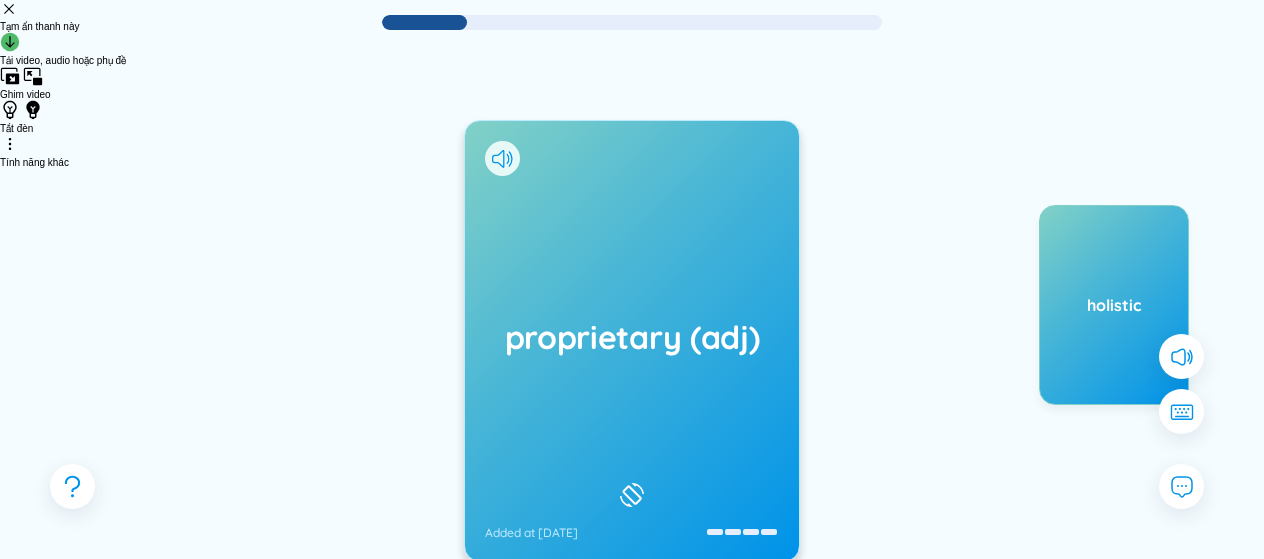 click at bounding box center (502, 158) 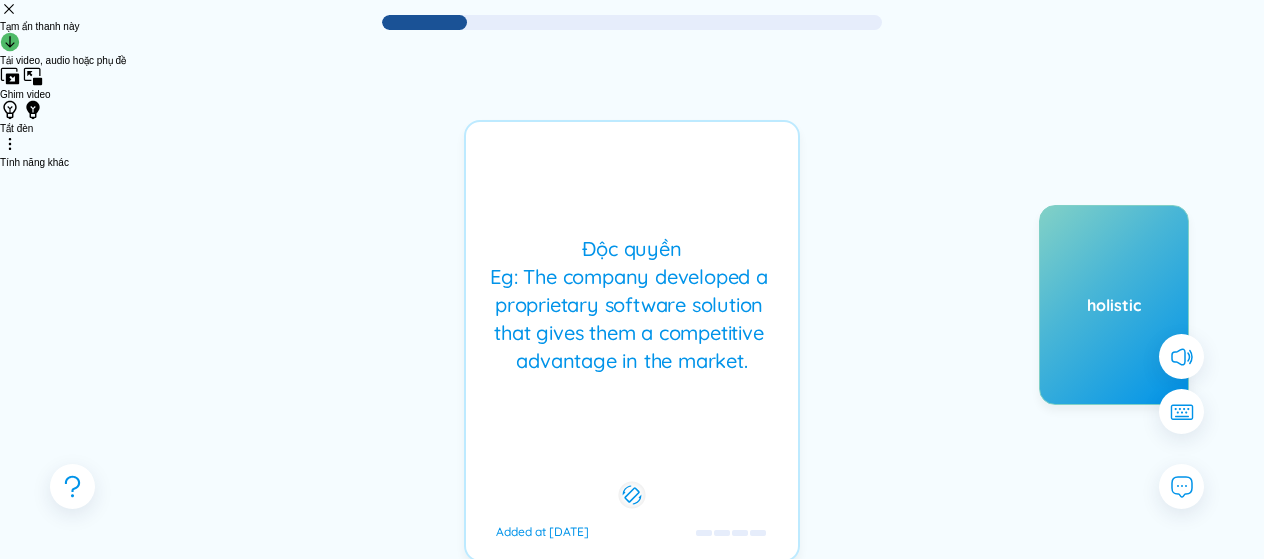click on "Độc quyền
Eg: The company developed a proprietary software solution that gives them a competitive advantage in the market. Added at [DATE]" at bounding box center (632, 341) 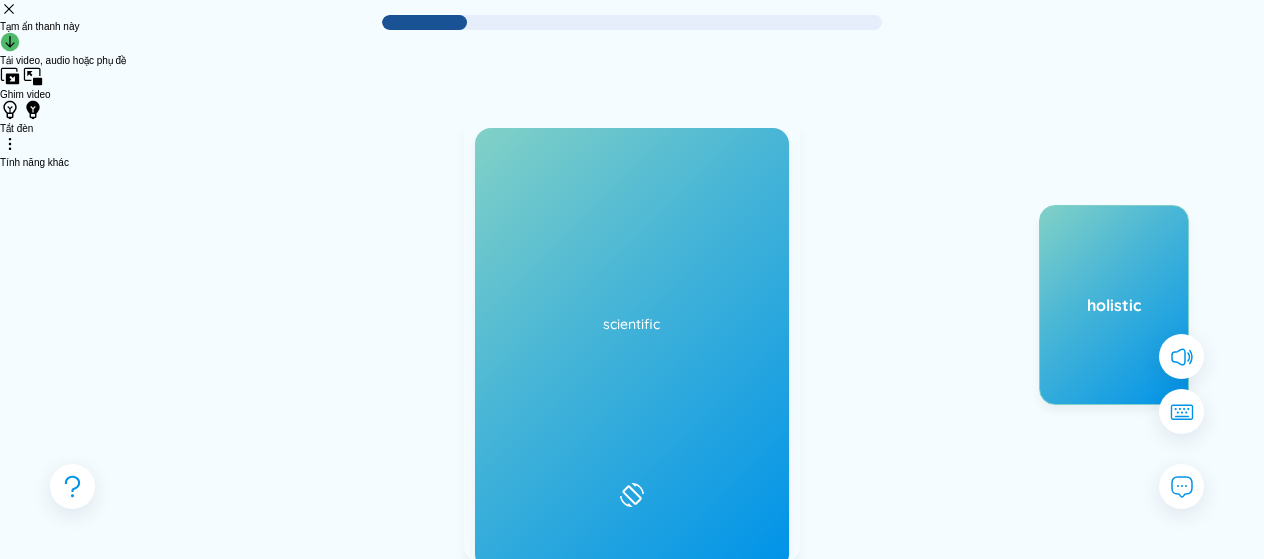 click at bounding box center [502, 158] 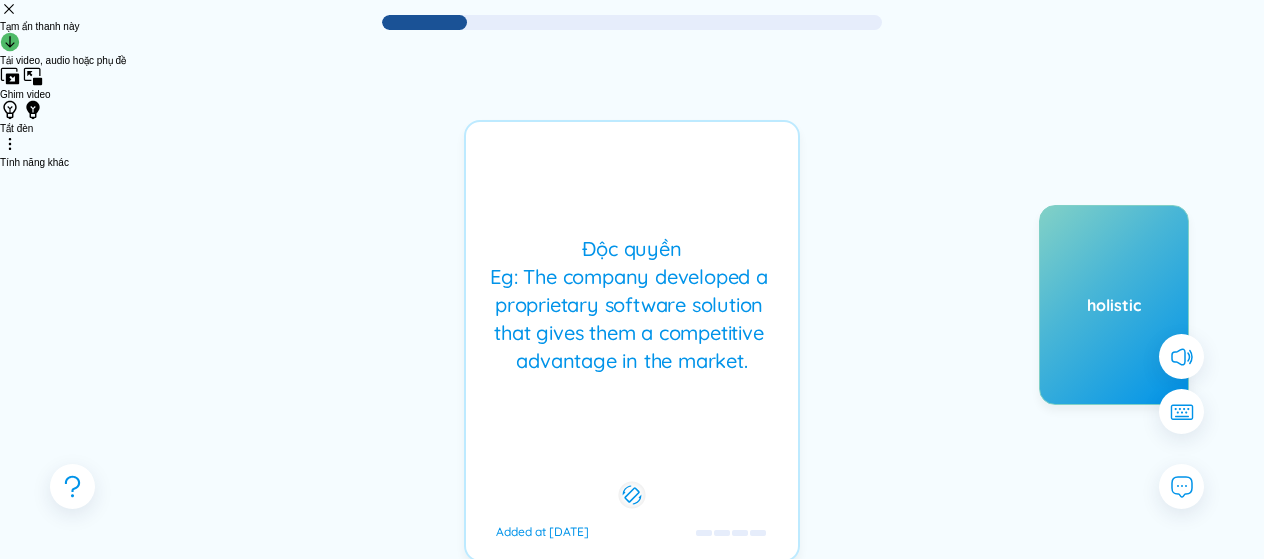 click on "Độc quyền
Eg: The company developed a proprietary software solution that gives them a competitive advantage in the market. Added at [DATE]" at bounding box center [632, 341] 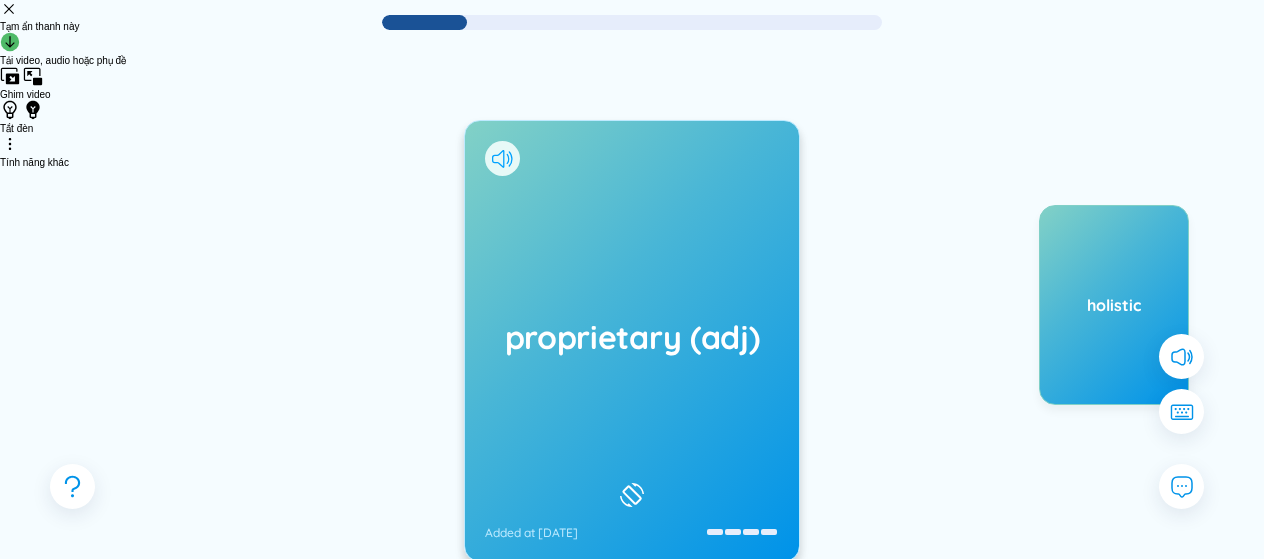 click 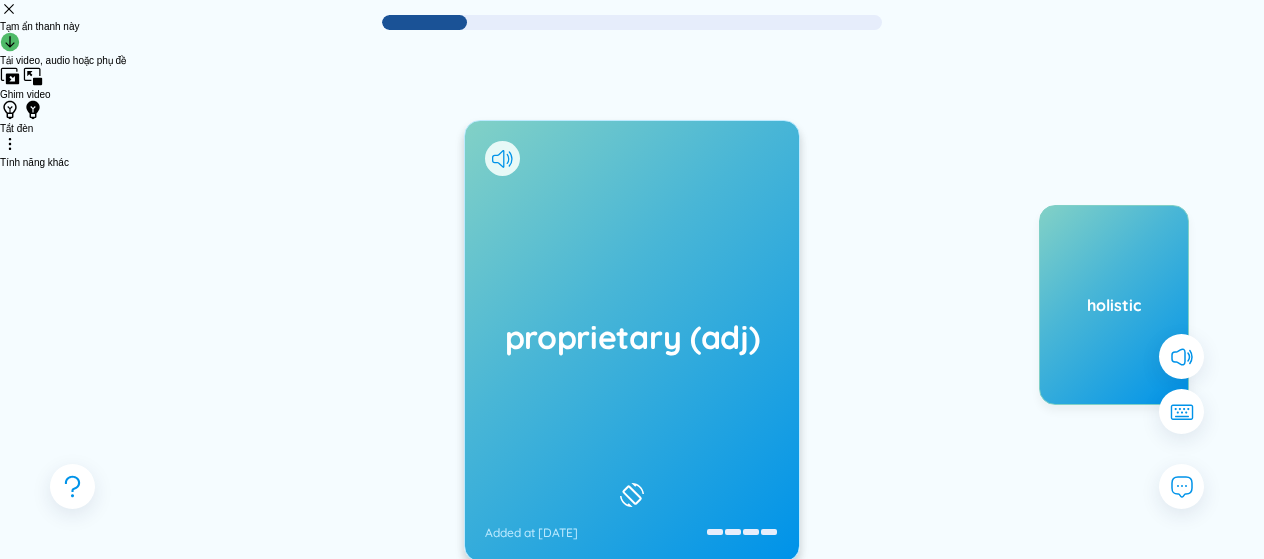 click on "proprietary (adj) Added at [DATE]" at bounding box center (632, 341) 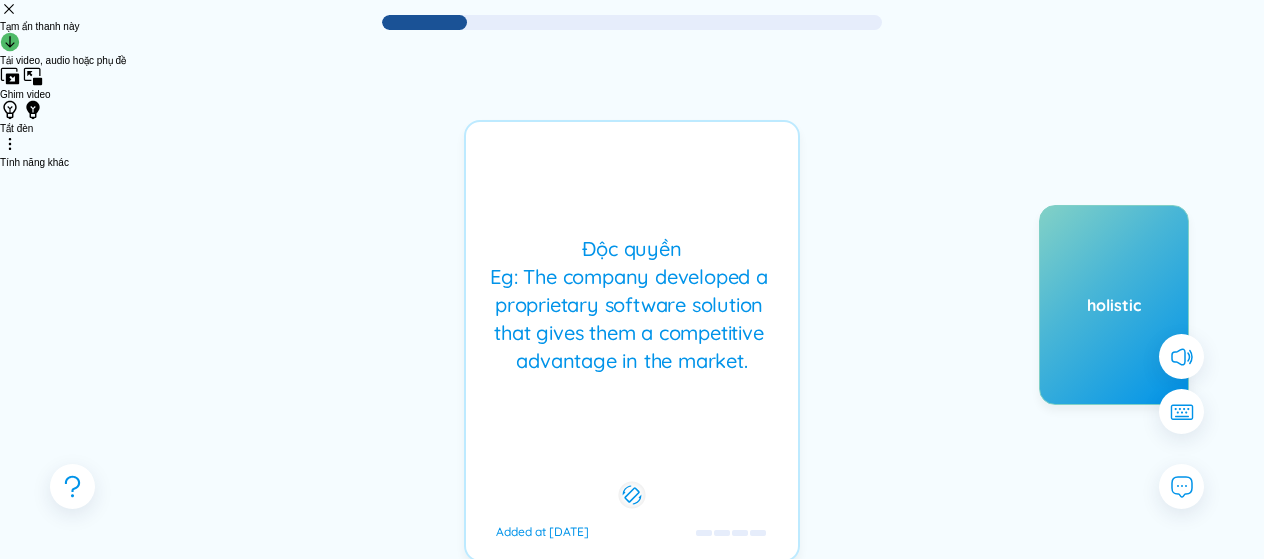 click on "Độc quyền
Eg: The company developed a proprietary software solution that gives them a competitive advantage in the market. Added at [DATE]" at bounding box center [632, 341] 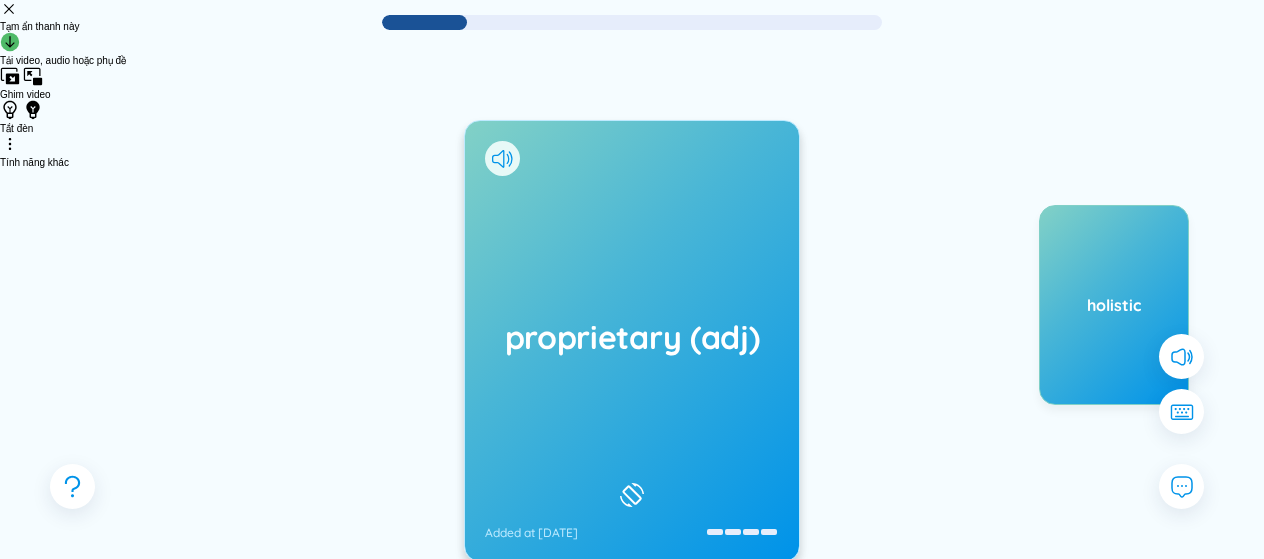 click on "proprietary (adj) Added at [DATE]" at bounding box center [632, 341] 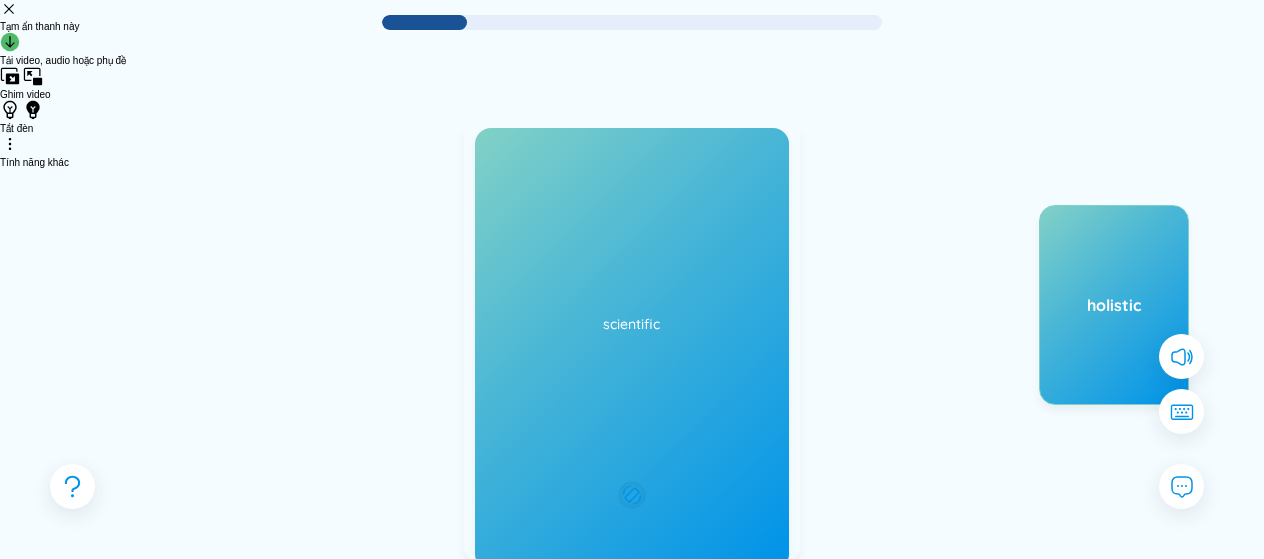 click on "Độc quyền
Eg: The company developed a proprietary software solution that gives them a competitive advantage in the market. Added at [DATE]" at bounding box center (632, 341) 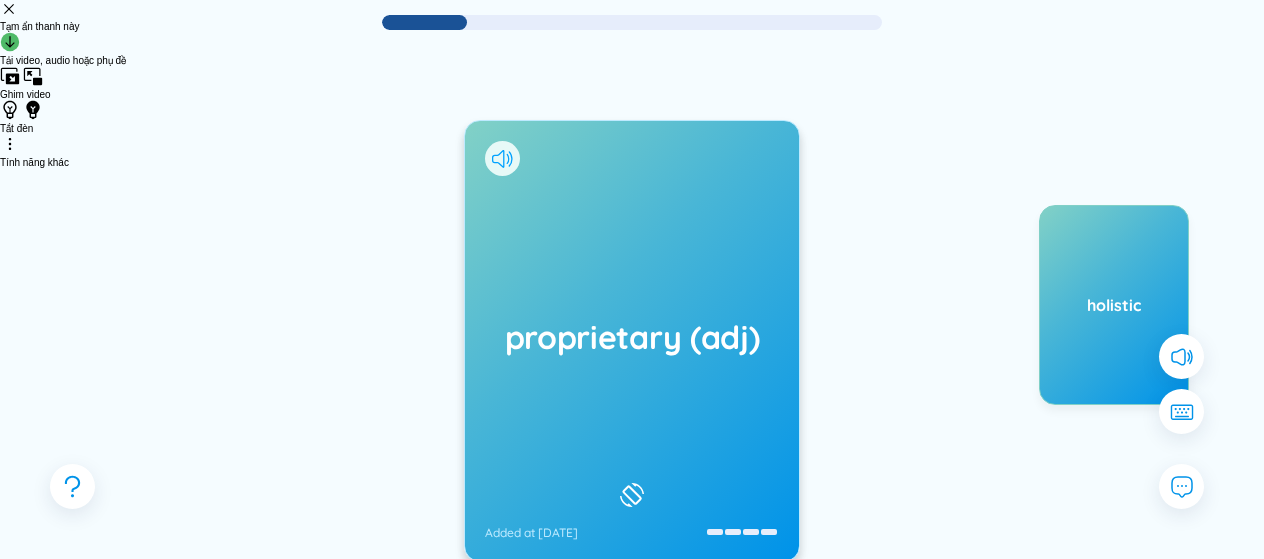 click 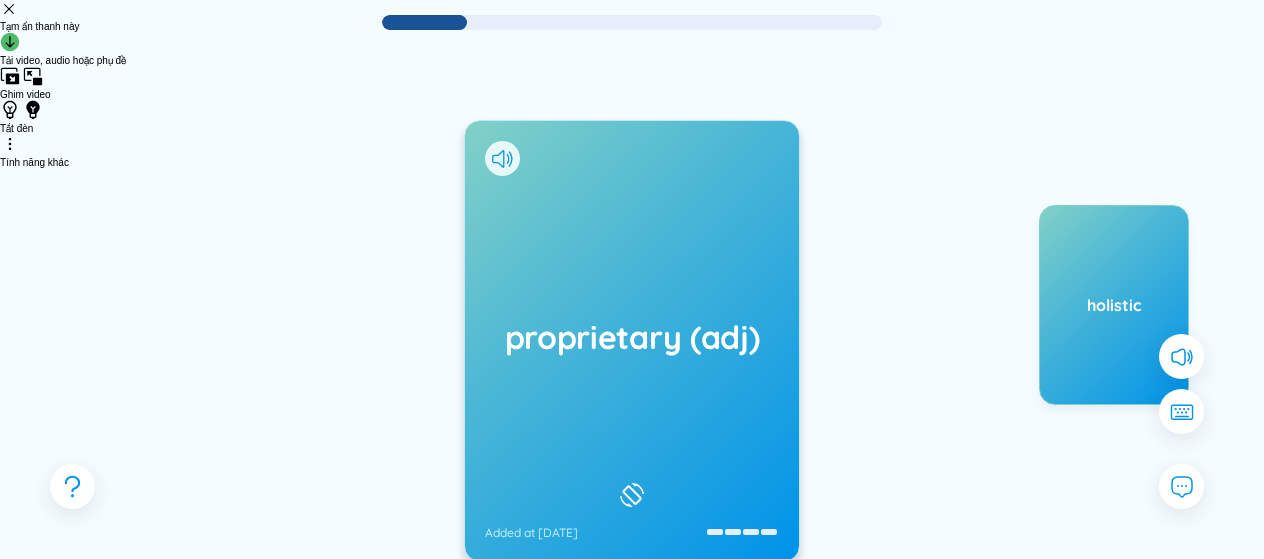 click on "proprietary (adj) Added at [DATE]" at bounding box center (632, 341) 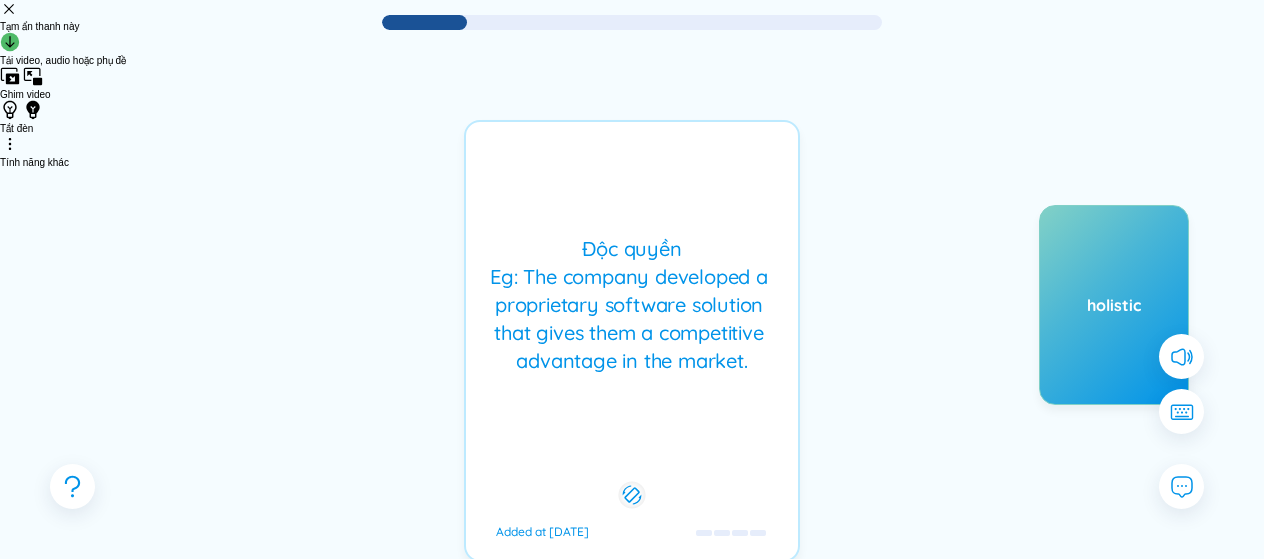 click on "Độc quyền
Eg: The company developed a proprietary software solution that gives them a competitive advantage in the market. Added at [DATE]" at bounding box center [632, 341] 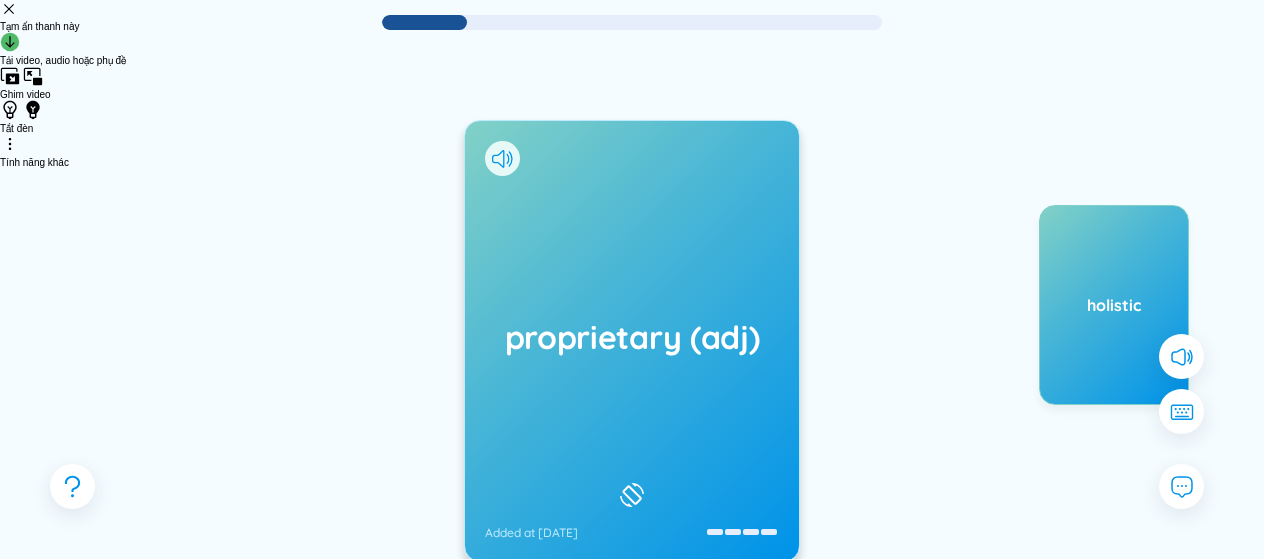click on "proprietary (adj) Added at [DATE]" at bounding box center (632, 341) 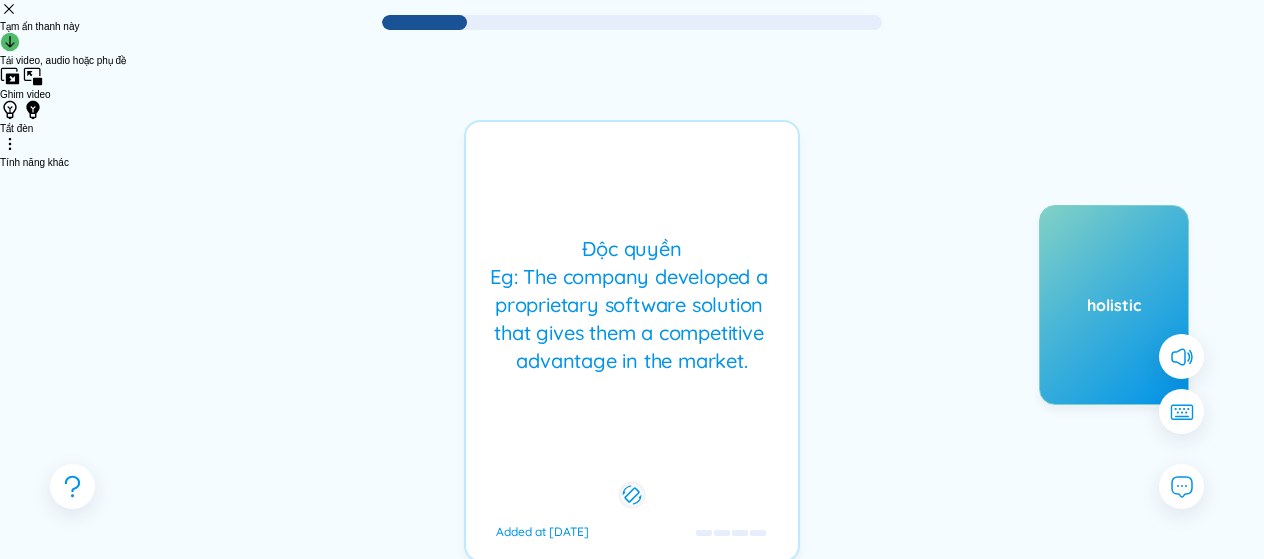 click on "Độc quyền
Eg: The company developed a proprietary software solution that gives them a competitive advantage in the market. Added at [DATE]" at bounding box center [632, 341] 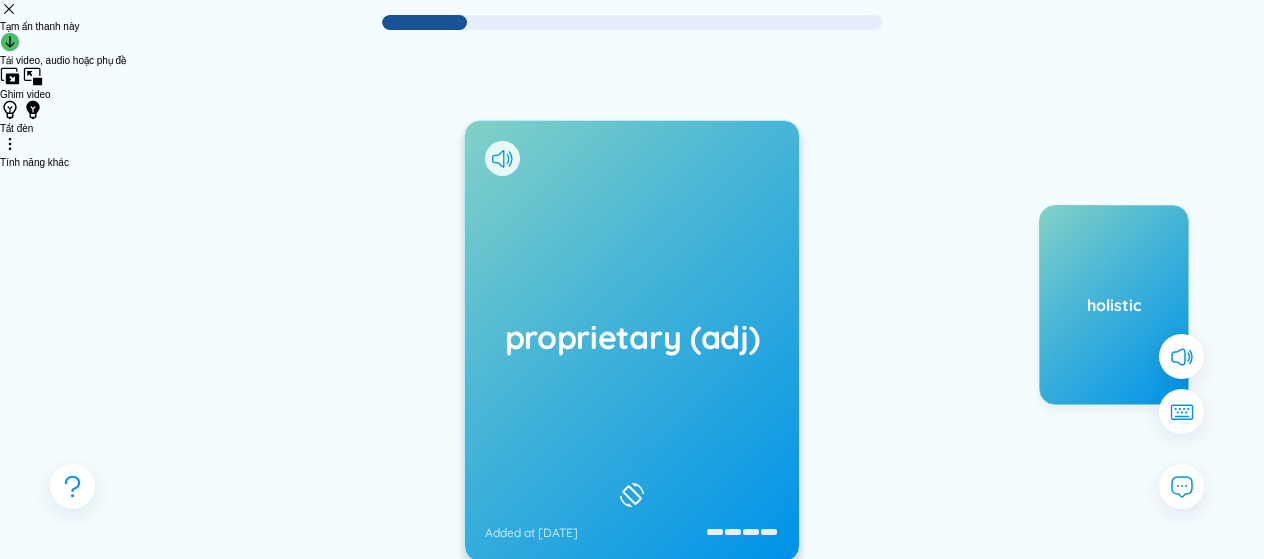 click on "proprietary (adj) Added at [DATE]" at bounding box center (632, 341) 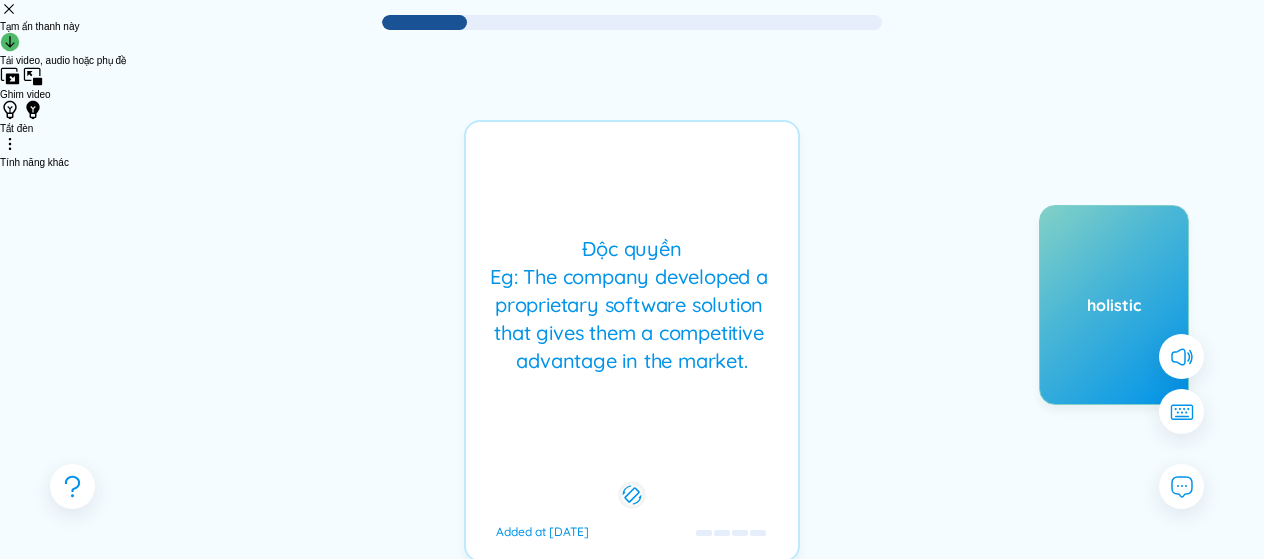 click on "Độc quyền
Eg: The company developed a proprietary software solution that gives them a competitive advantage in the market. Added at [DATE]" at bounding box center [632, 341] 